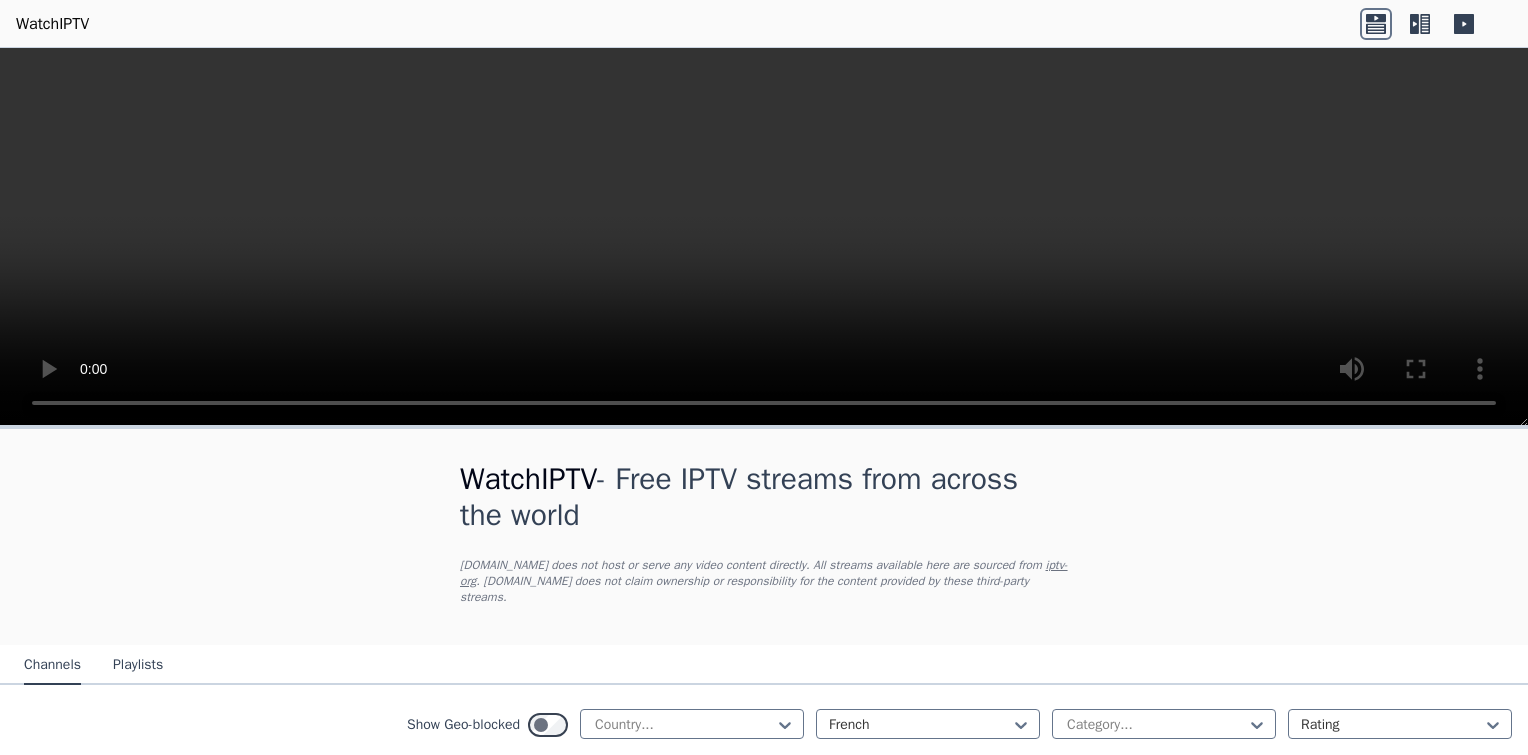 scroll, scrollTop: 0, scrollLeft: 0, axis: both 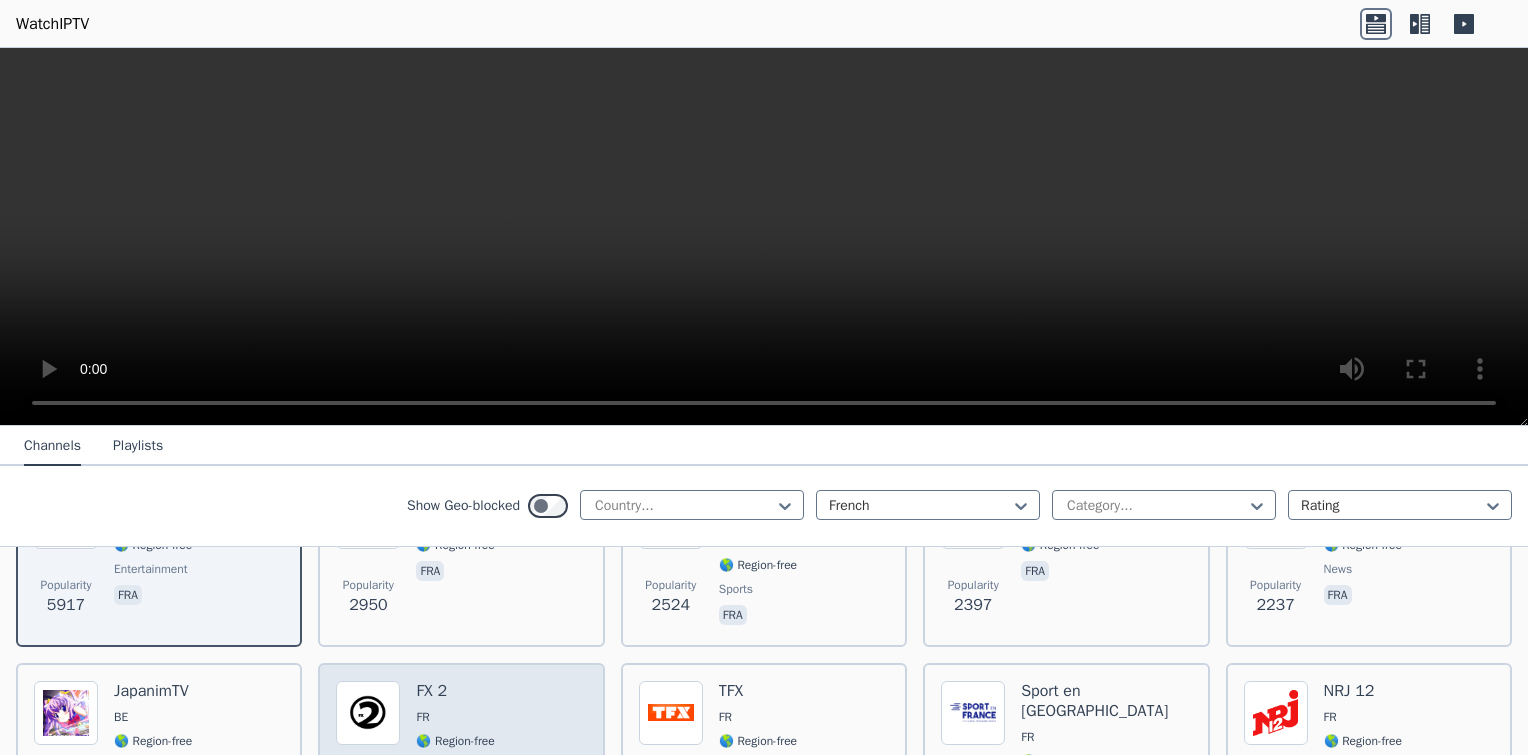 click on "Popularity 1496 FX 2 FR 🌎 Region-free entertainment ara fra eng" at bounding box center (461, 753) 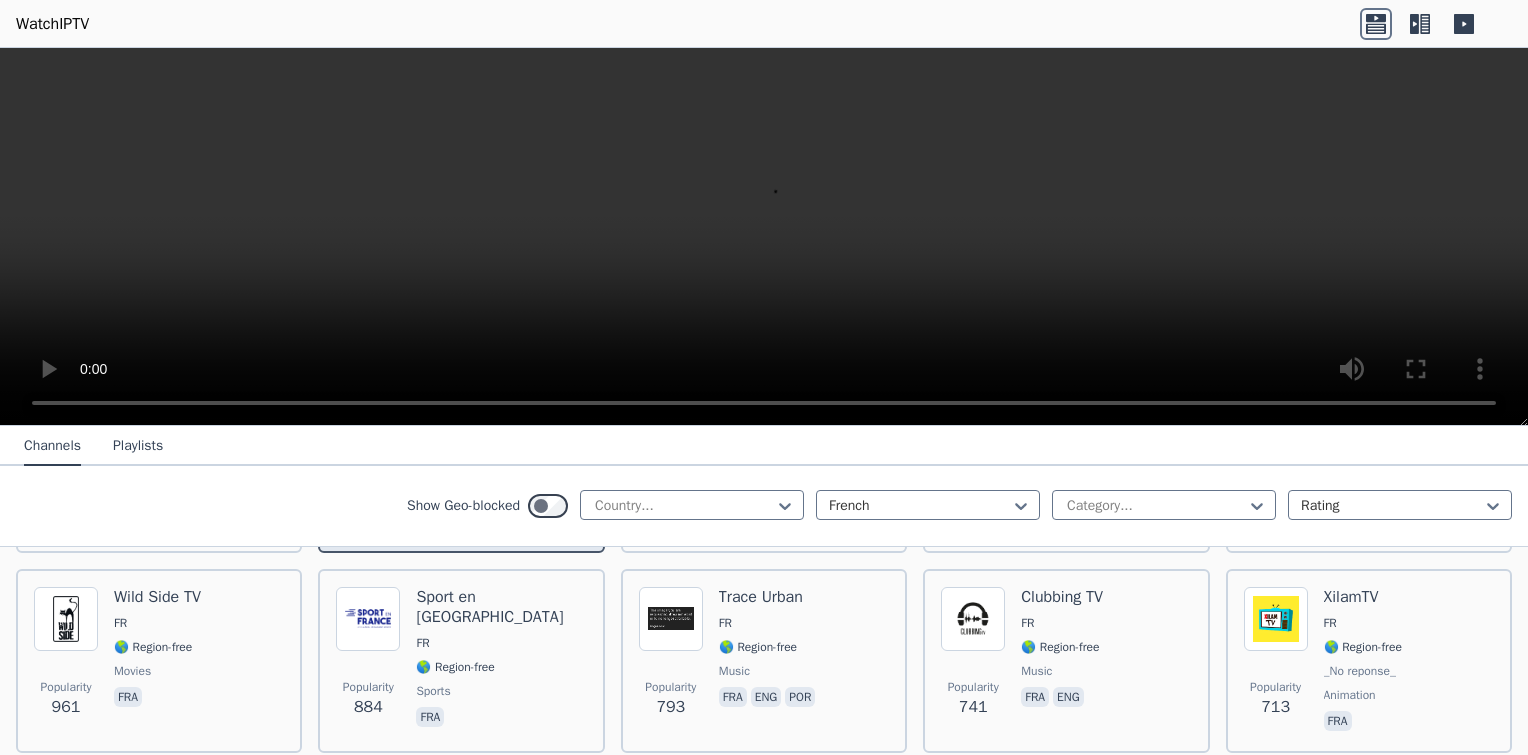 scroll, scrollTop: 602, scrollLeft: 0, axis: vertical 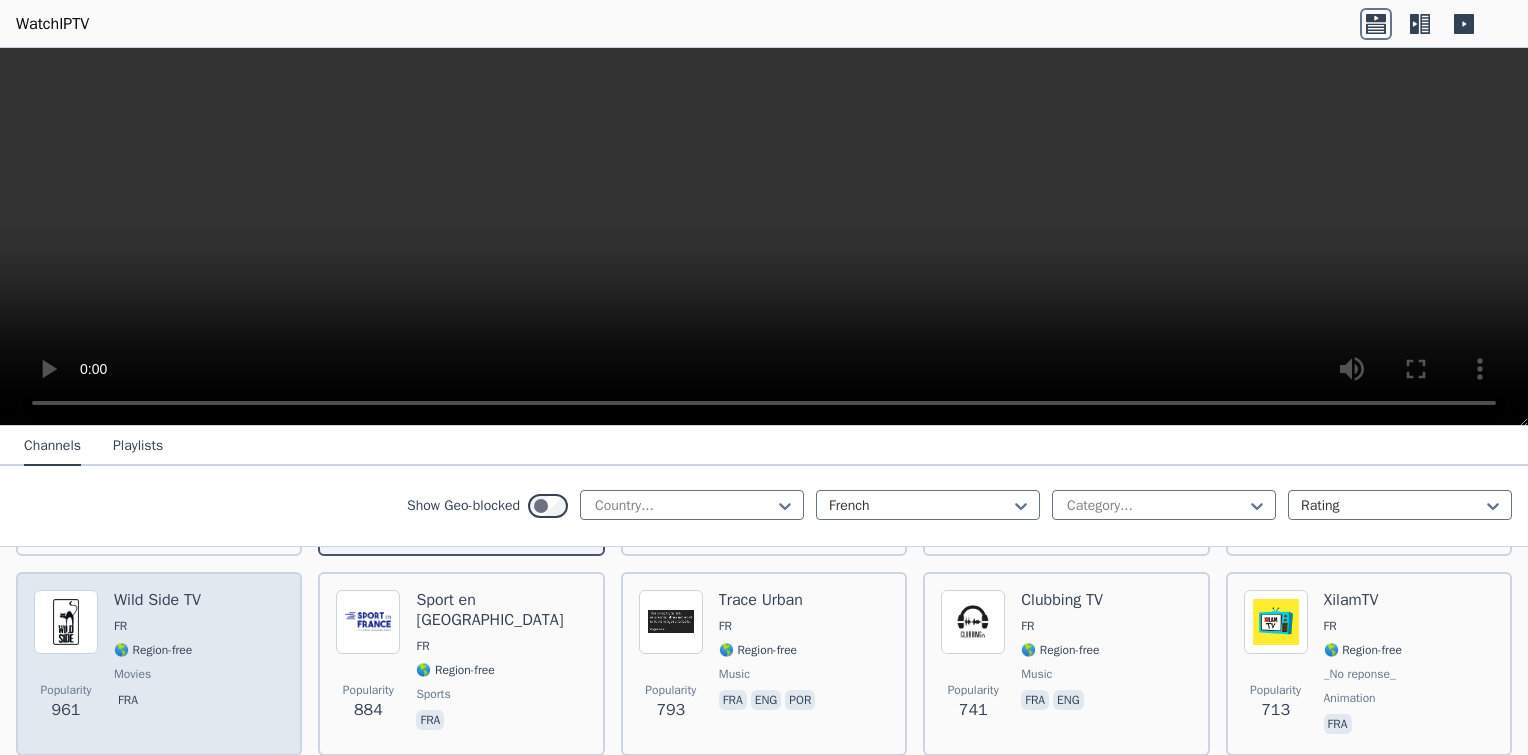 click on "Popularity 961 Wild Side TV FR 🌎 Region-free movies fra" at bounding box center [159, 664] 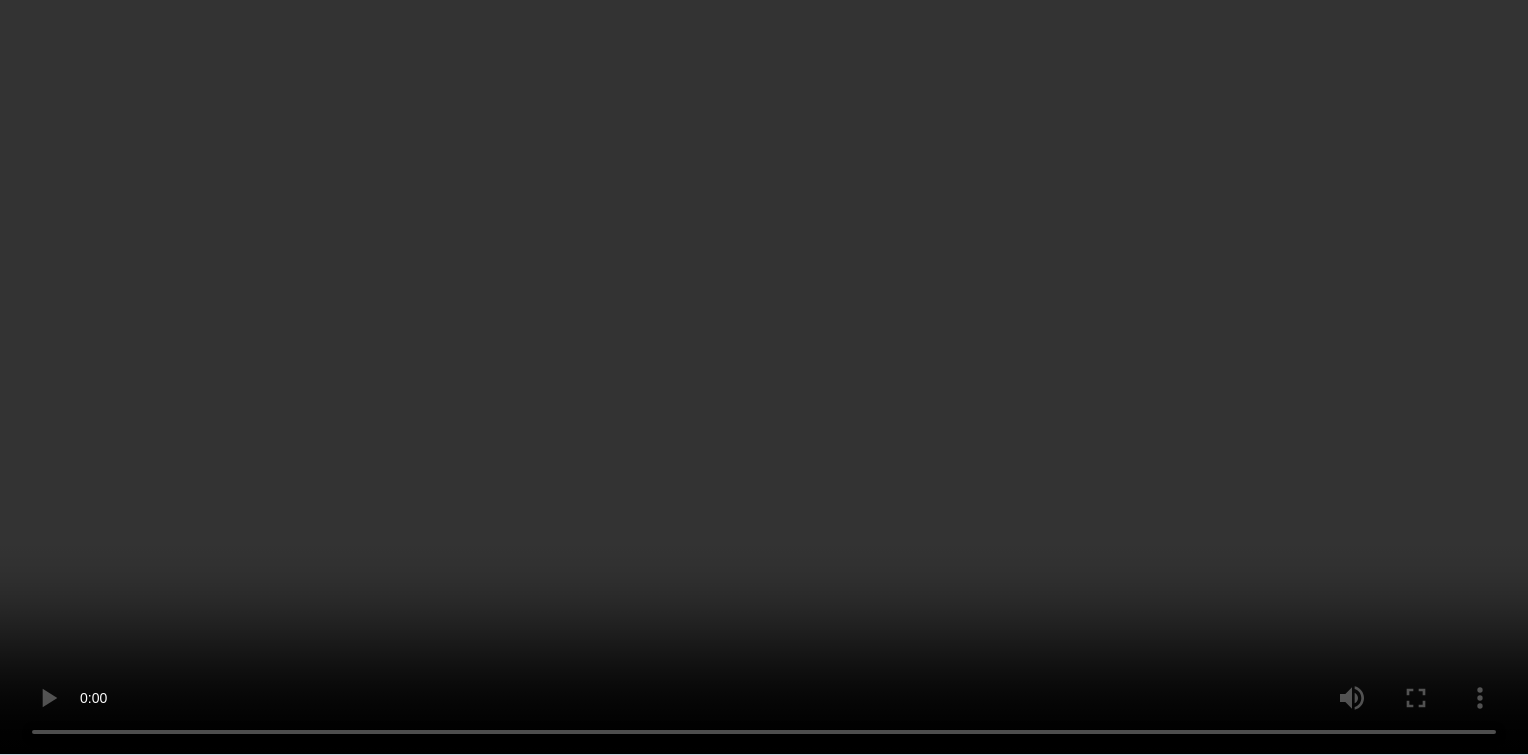 scroll, scrollTop: 269, scrollLeft: 0, axis: vertical 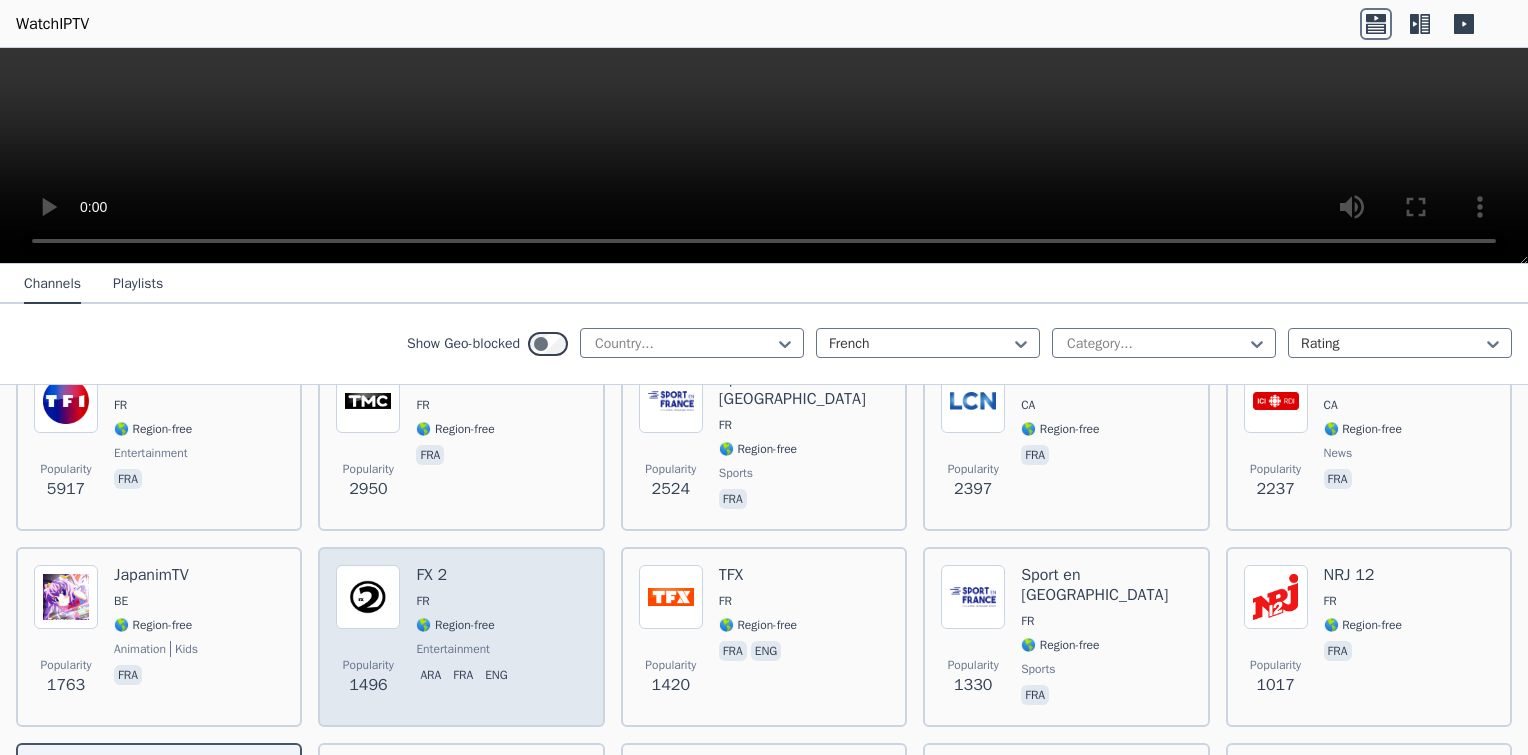 click on "FR" at bounding box center (465, 601) 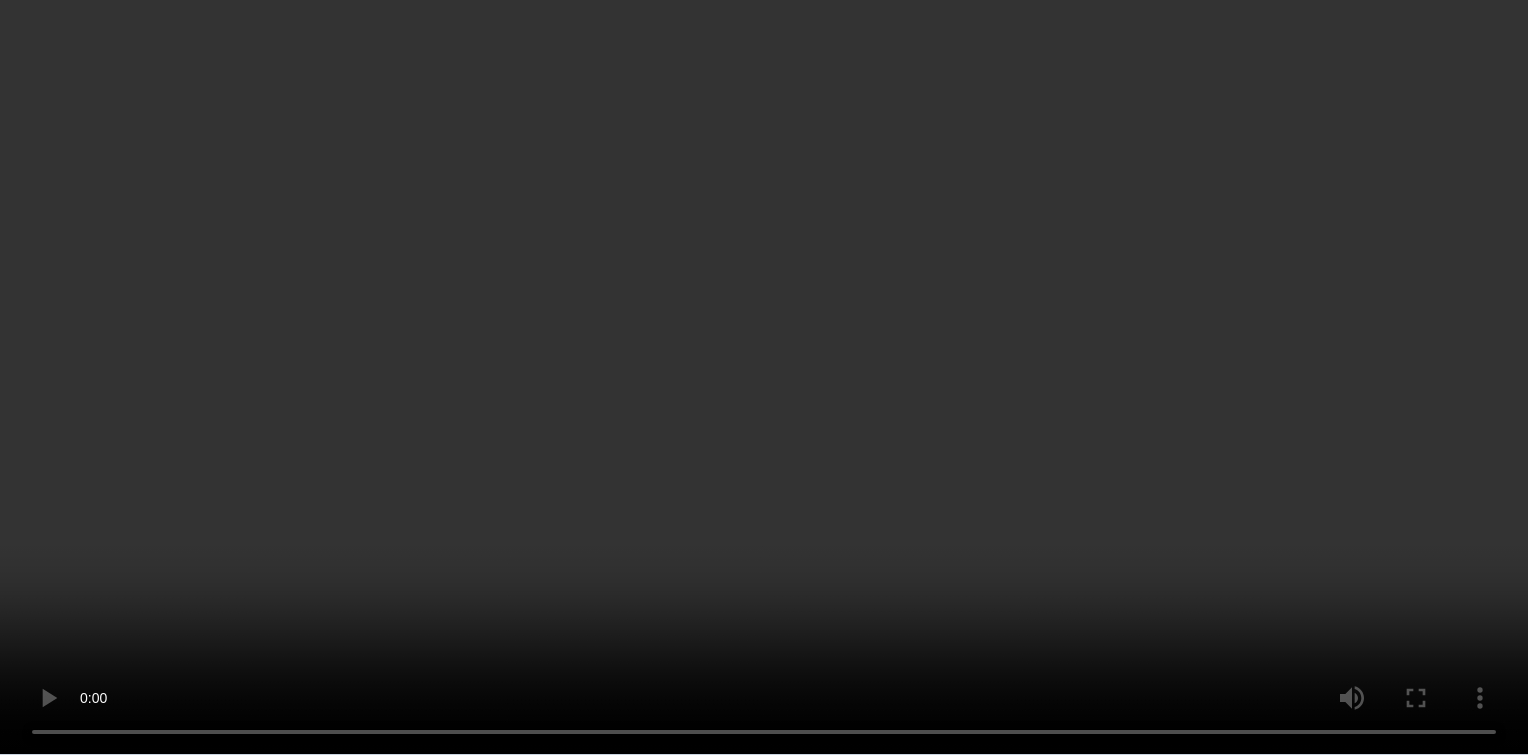 scroll, scrollTop: 1269, scrollLeft: 0, axis: vertical 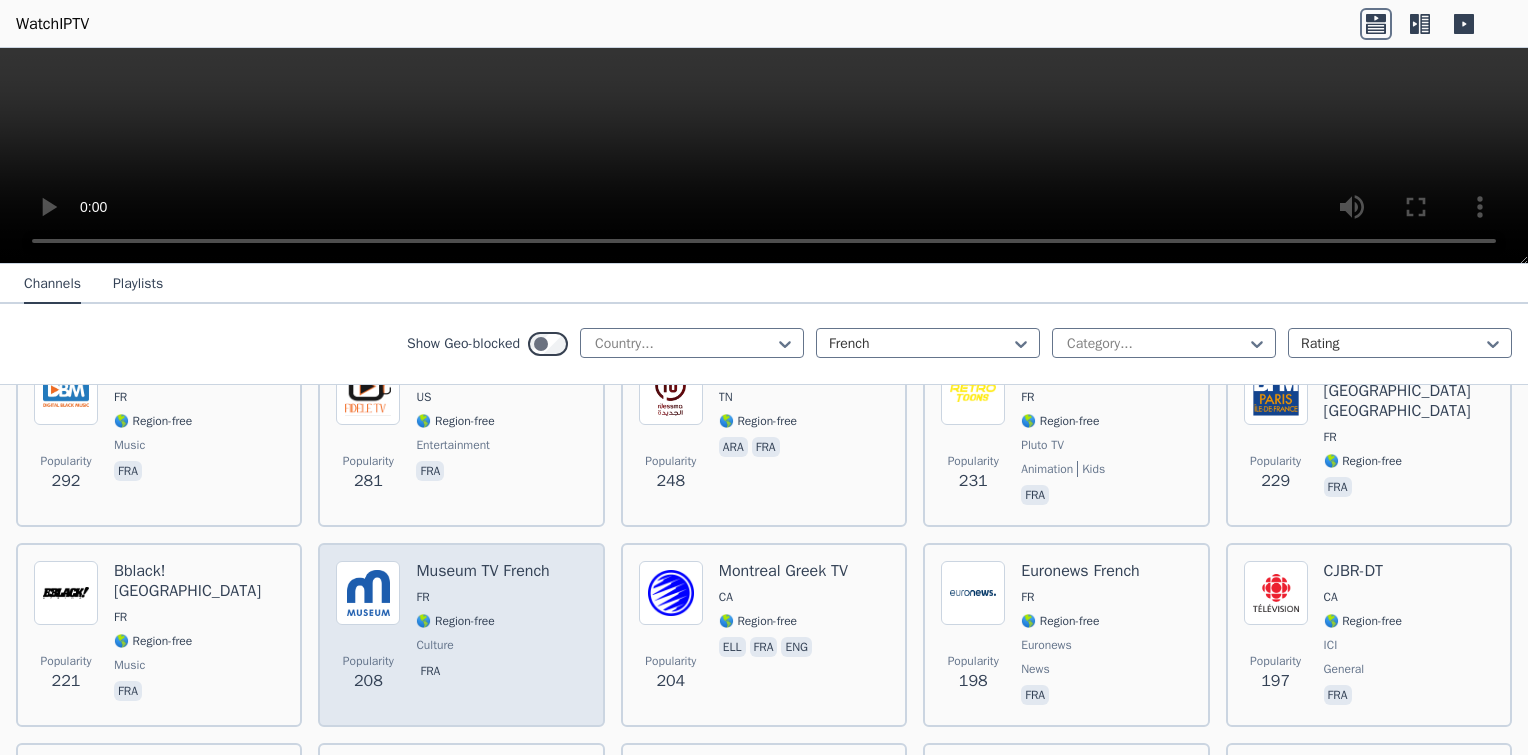 click on "🌎 Region-free" at bounding box center (482, 621) 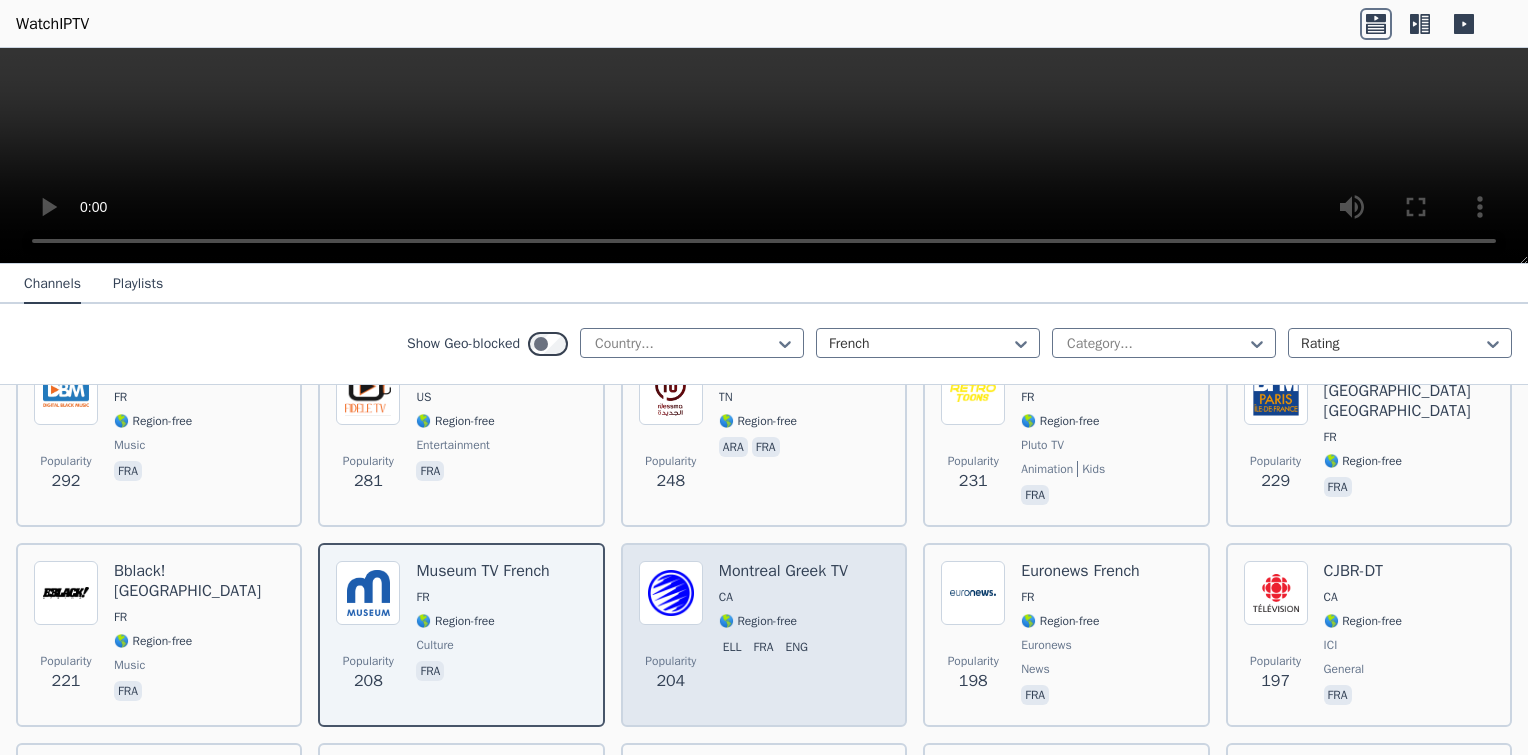 click on "Montreal Greek TV" at bounding box center [783, 571] 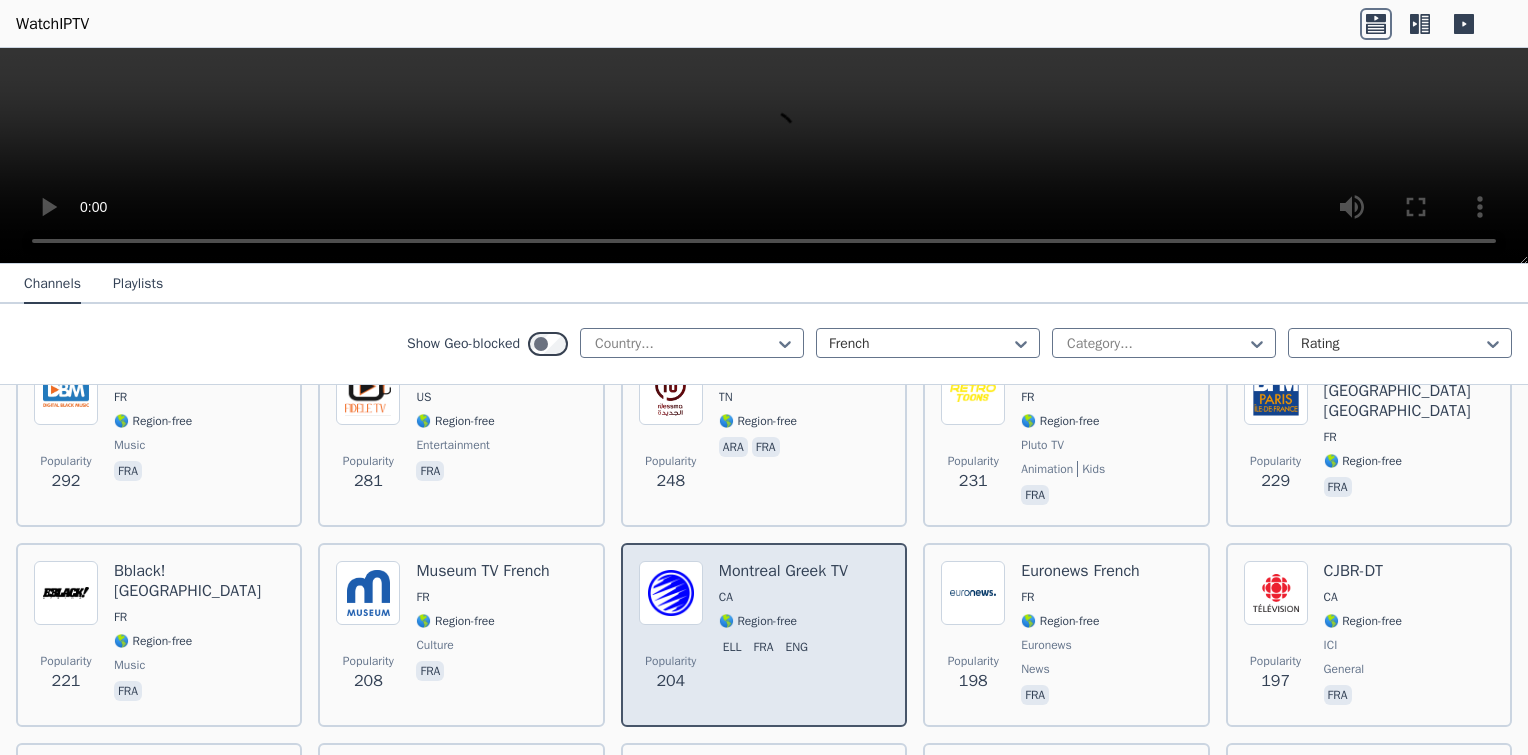 scroll, scrollTop: 936, scrollLeft: 0, axis: vertical 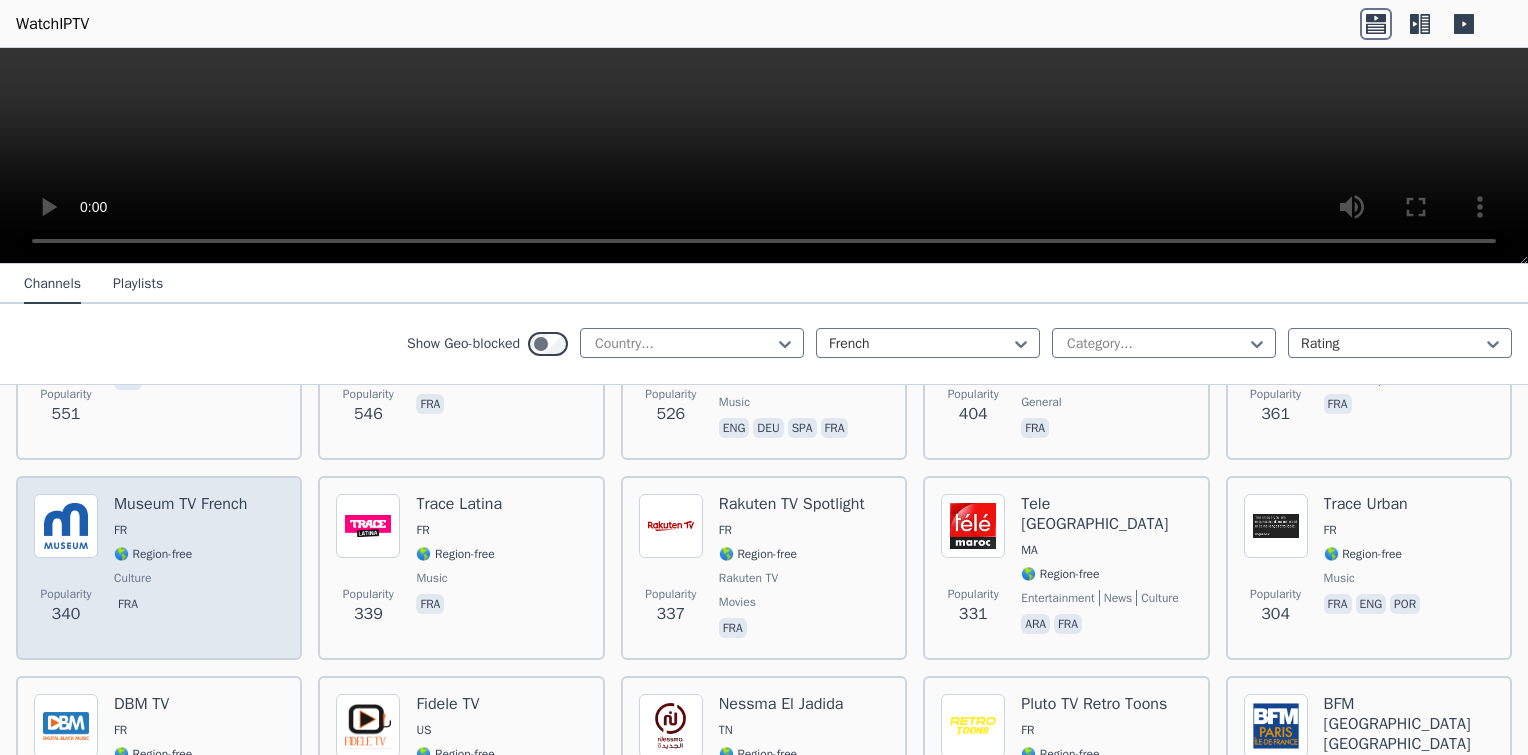 click on "🌎 Region-free" at bounding box center (180, 554) 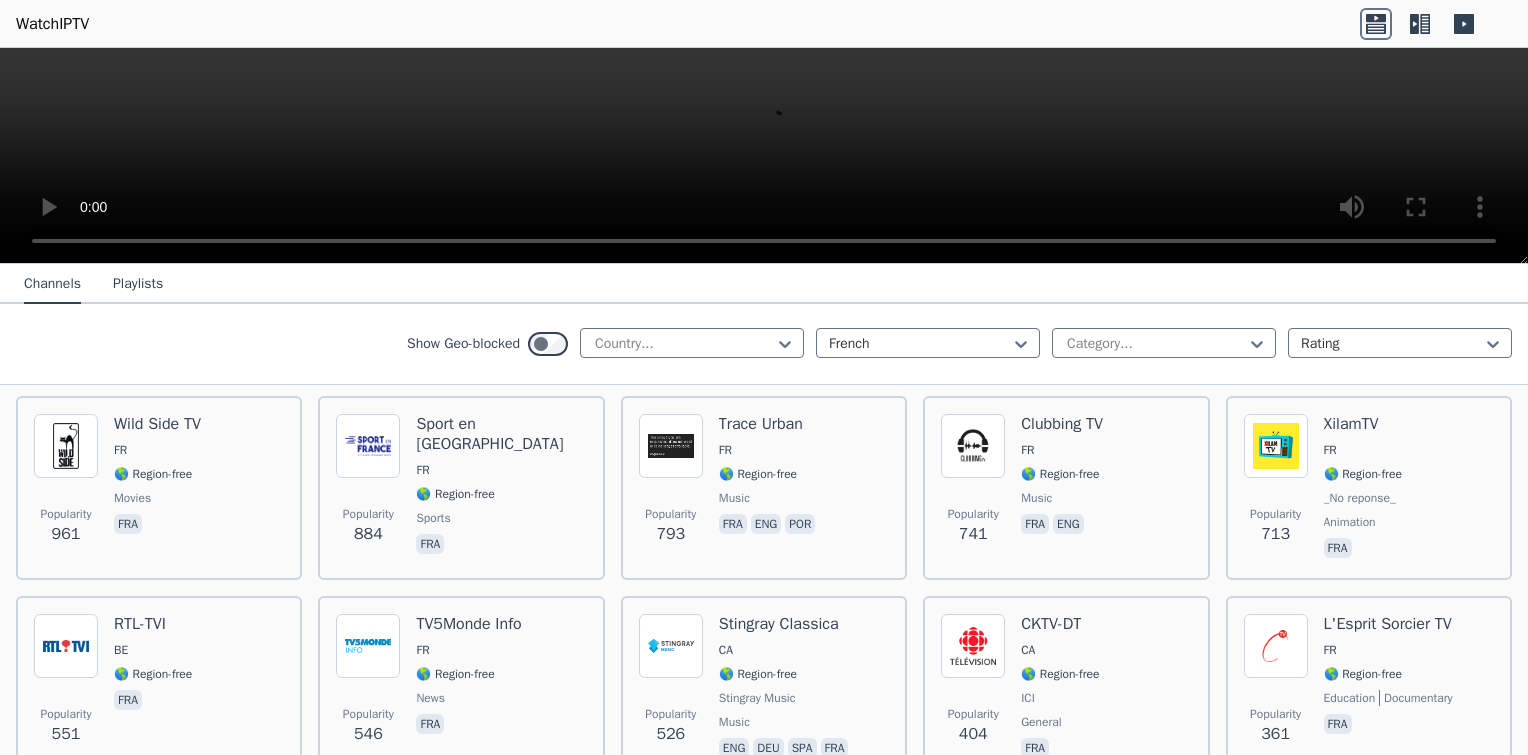 scroll, scrollTop: 602, scrollLeft: 0, axis: vertical 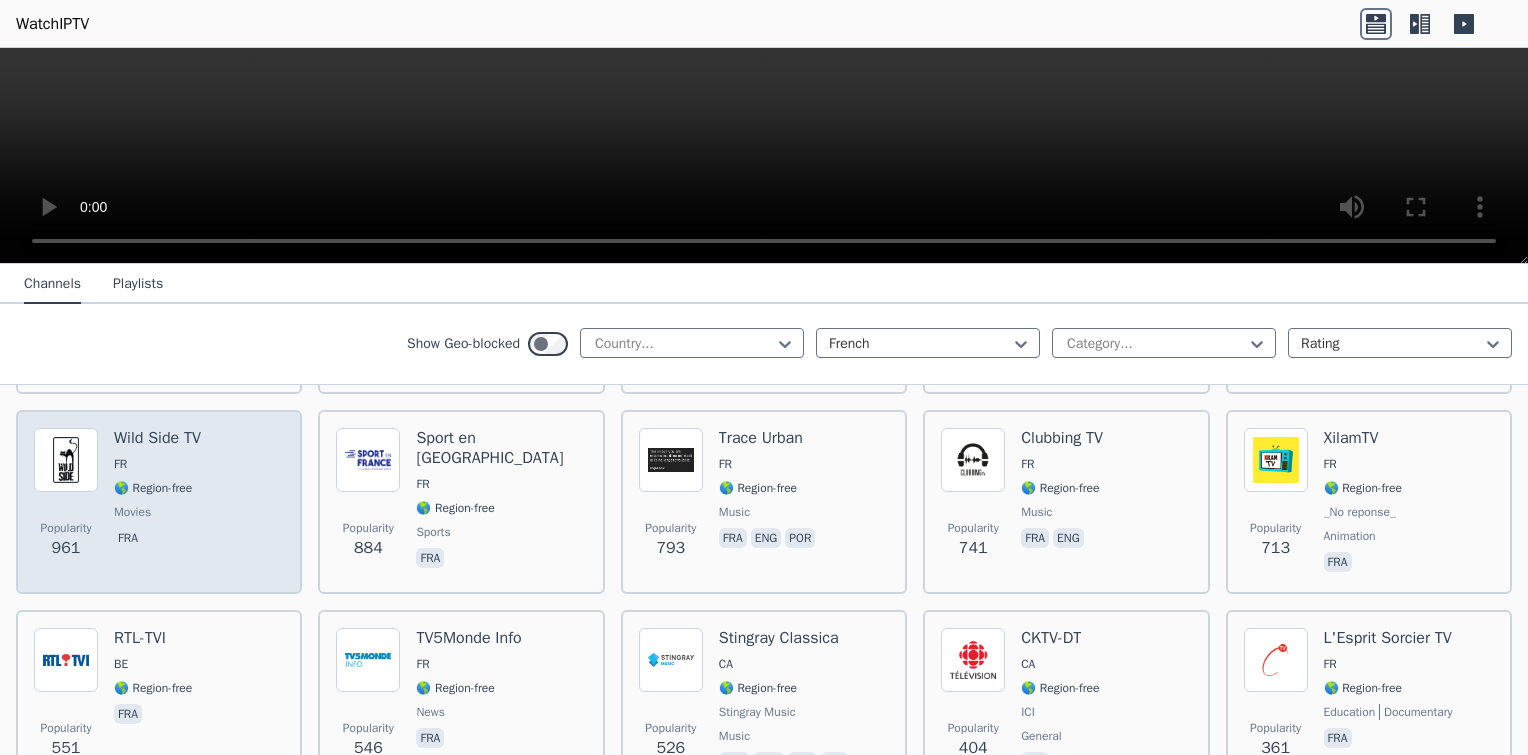 click on "🌎 Region-free" at bounding box center (157, 488) 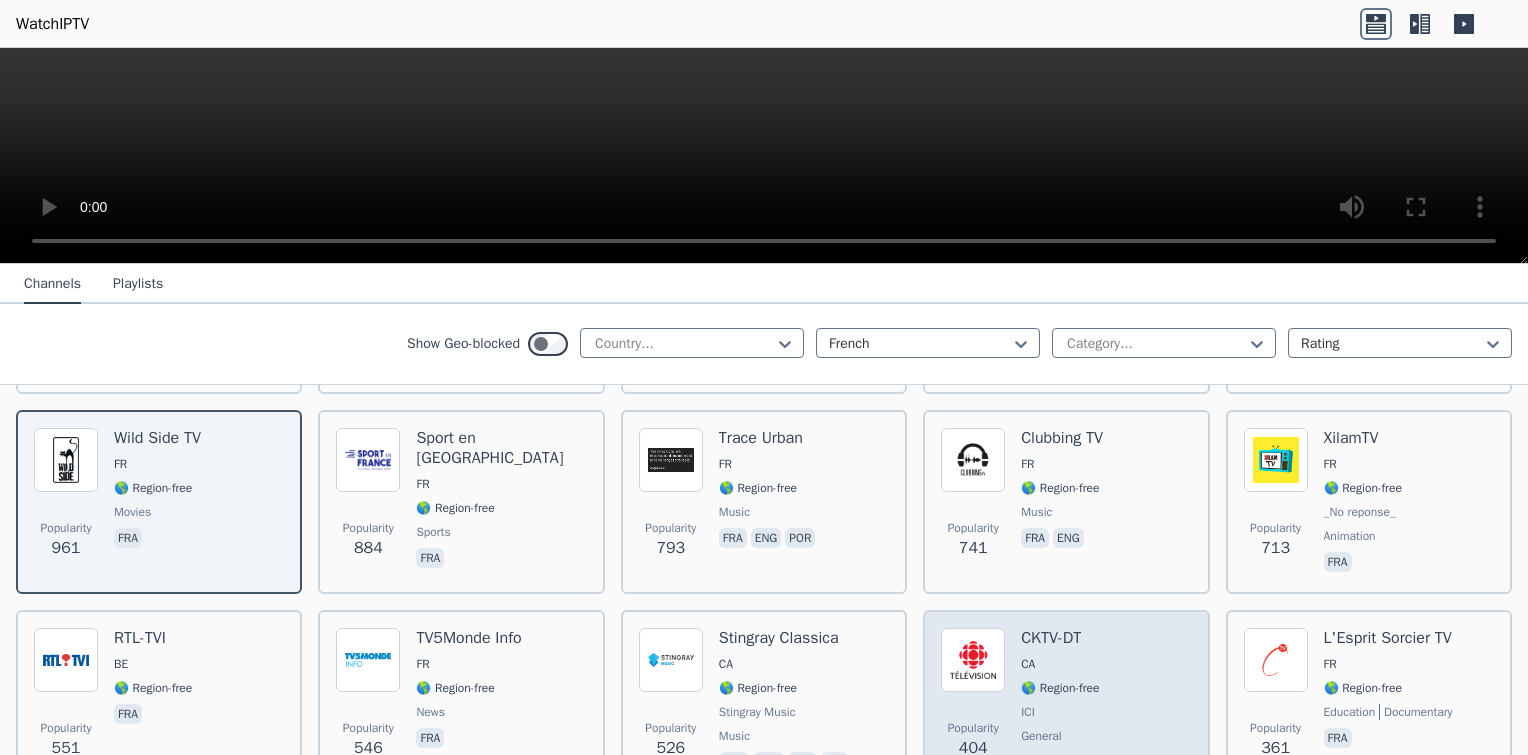 scroll, scrollTop: 269, scrollLeft: 0, axis: vertical 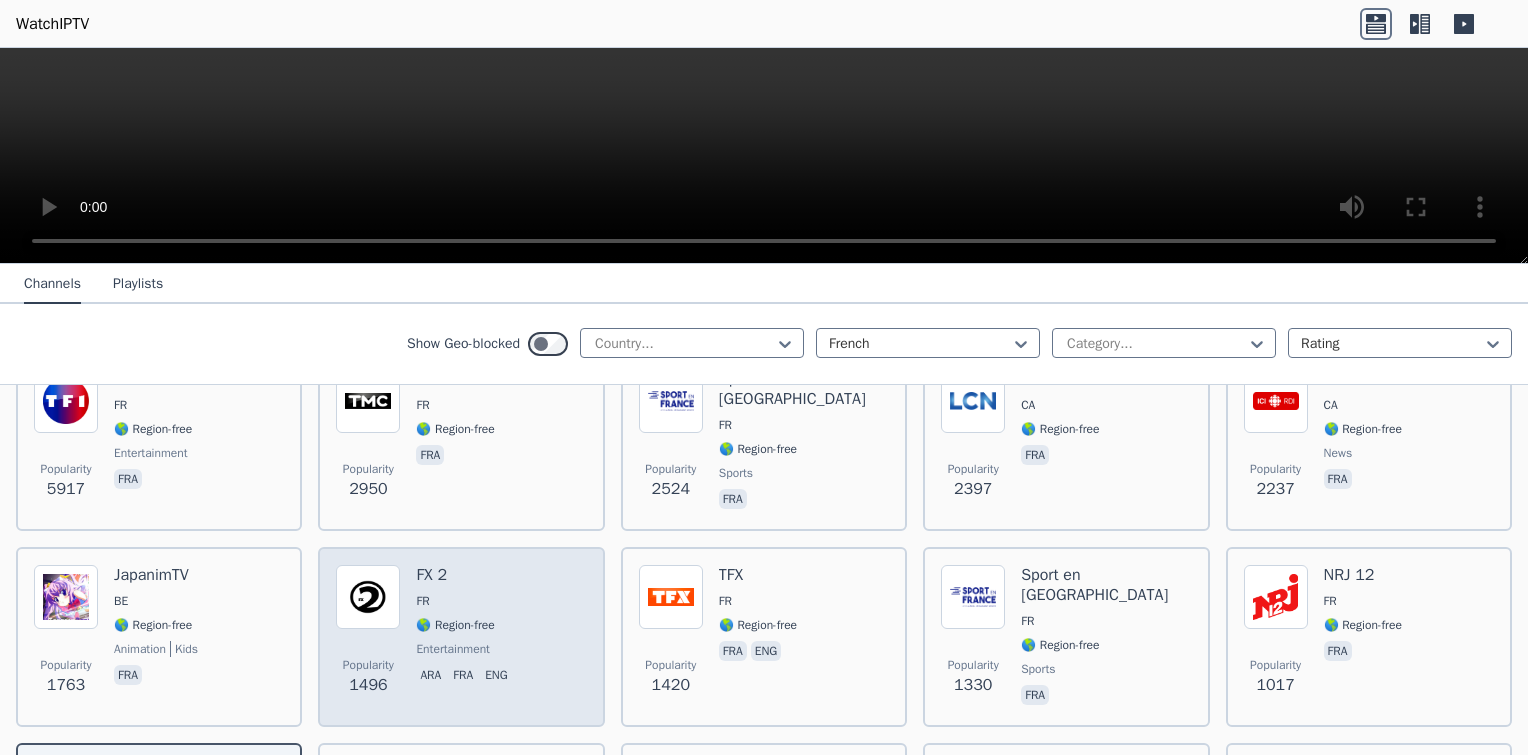 click on "FX 2 FR 🌎 Region-free entertainment ara fra eng" at bounding box center [465, 637] 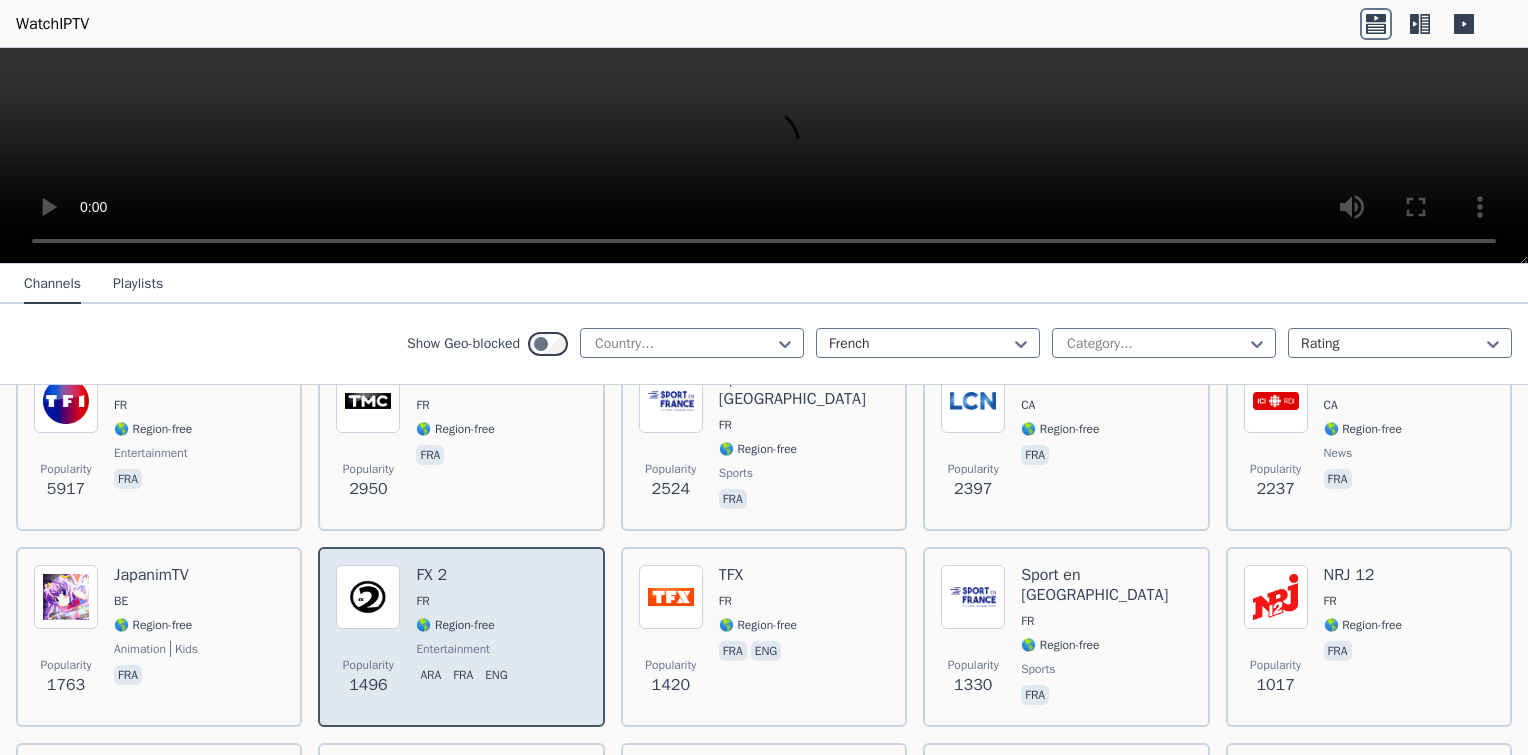 scroll, scrollTop: 0, scrollLeft: 0, axis: both 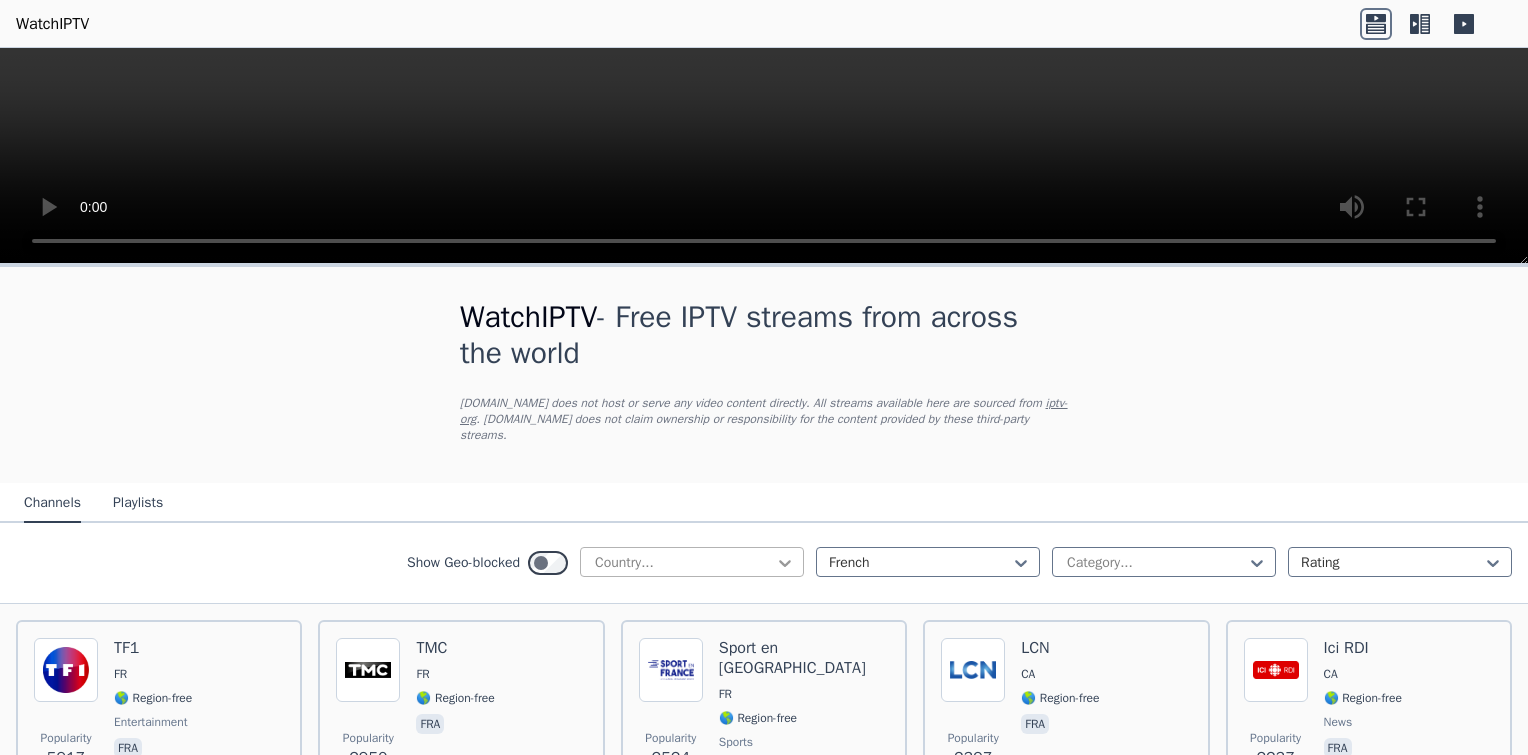 click 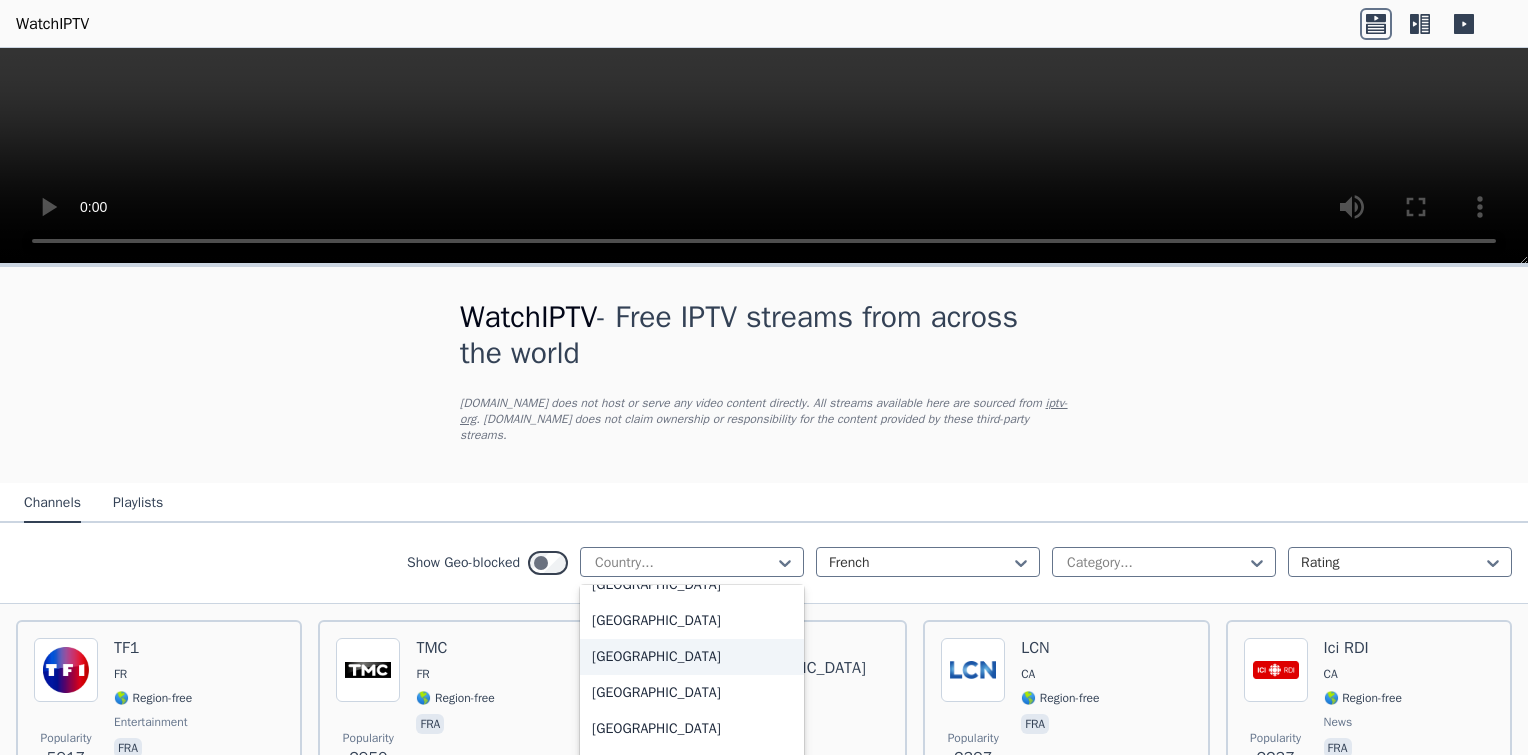 scroll, scrollTop: 7000, scrollLeft: 0, axis: vertical 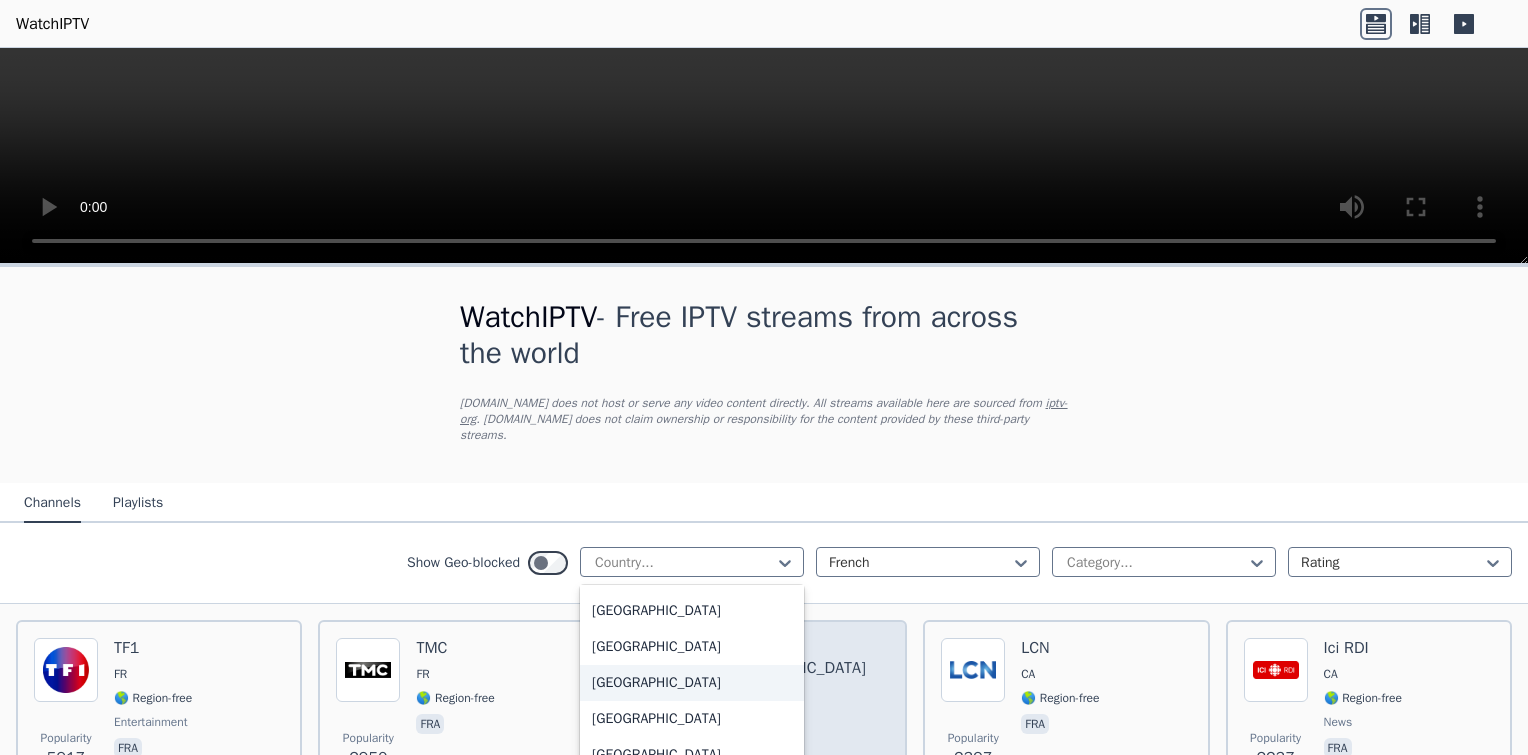 click on "[GEOGRAPHIC_DATA]" at bounding box center (692, 683) 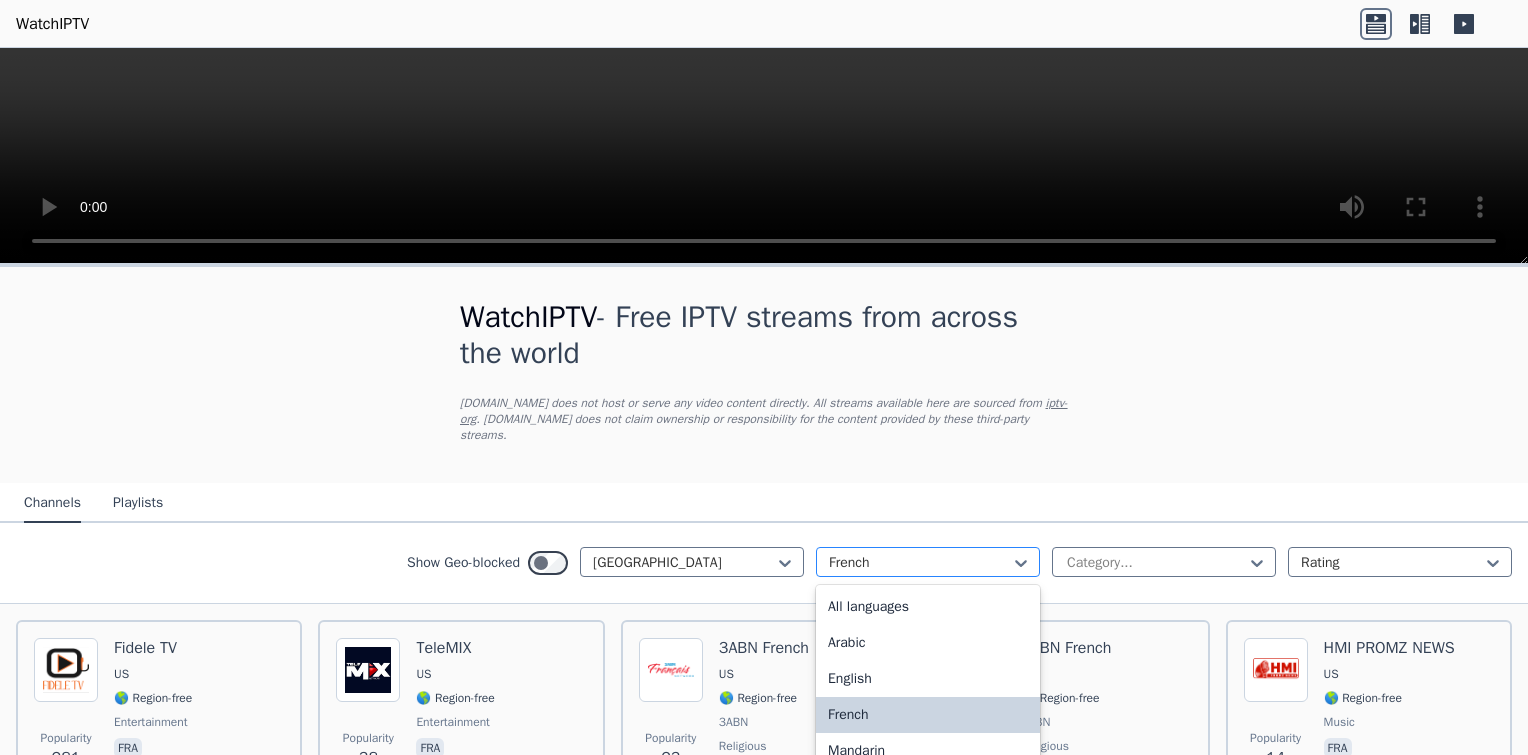 click on "French" at bounding box center [928, 562] 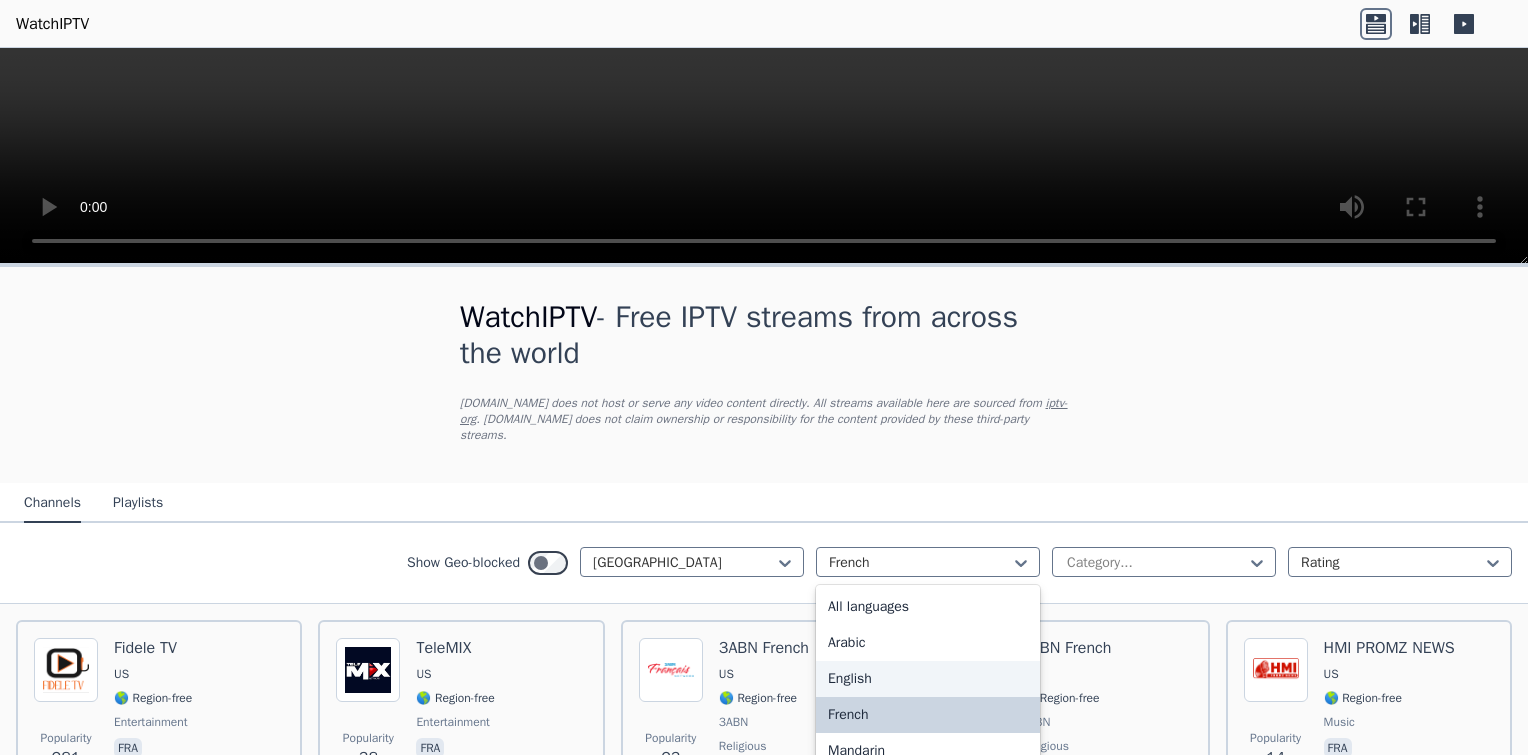 click on "English" at bounding box center [928, 679] 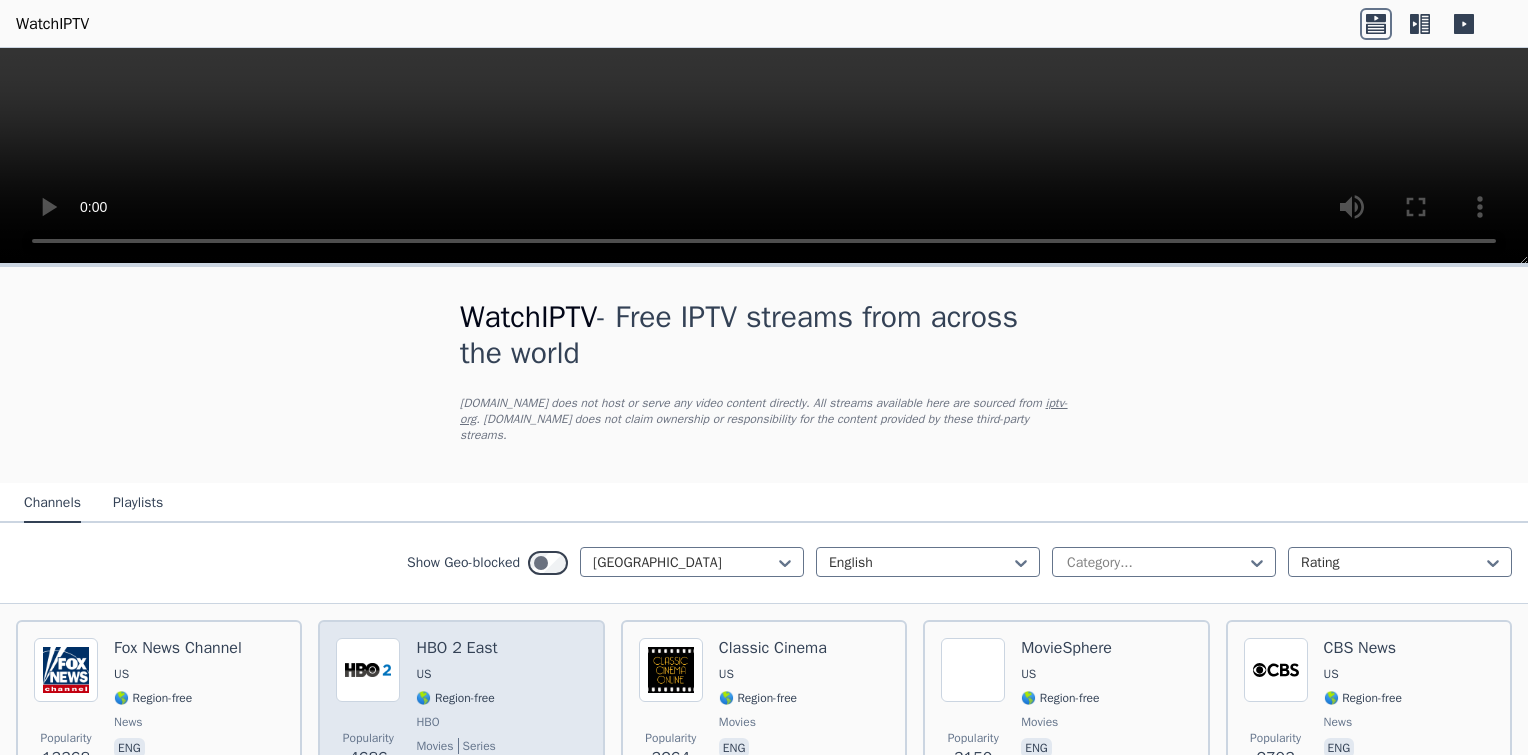 click on "Popularity 4686 HBO 2 East US 🌎 Region-free HBO movies series eng spa" at bounding box center [461, 712] 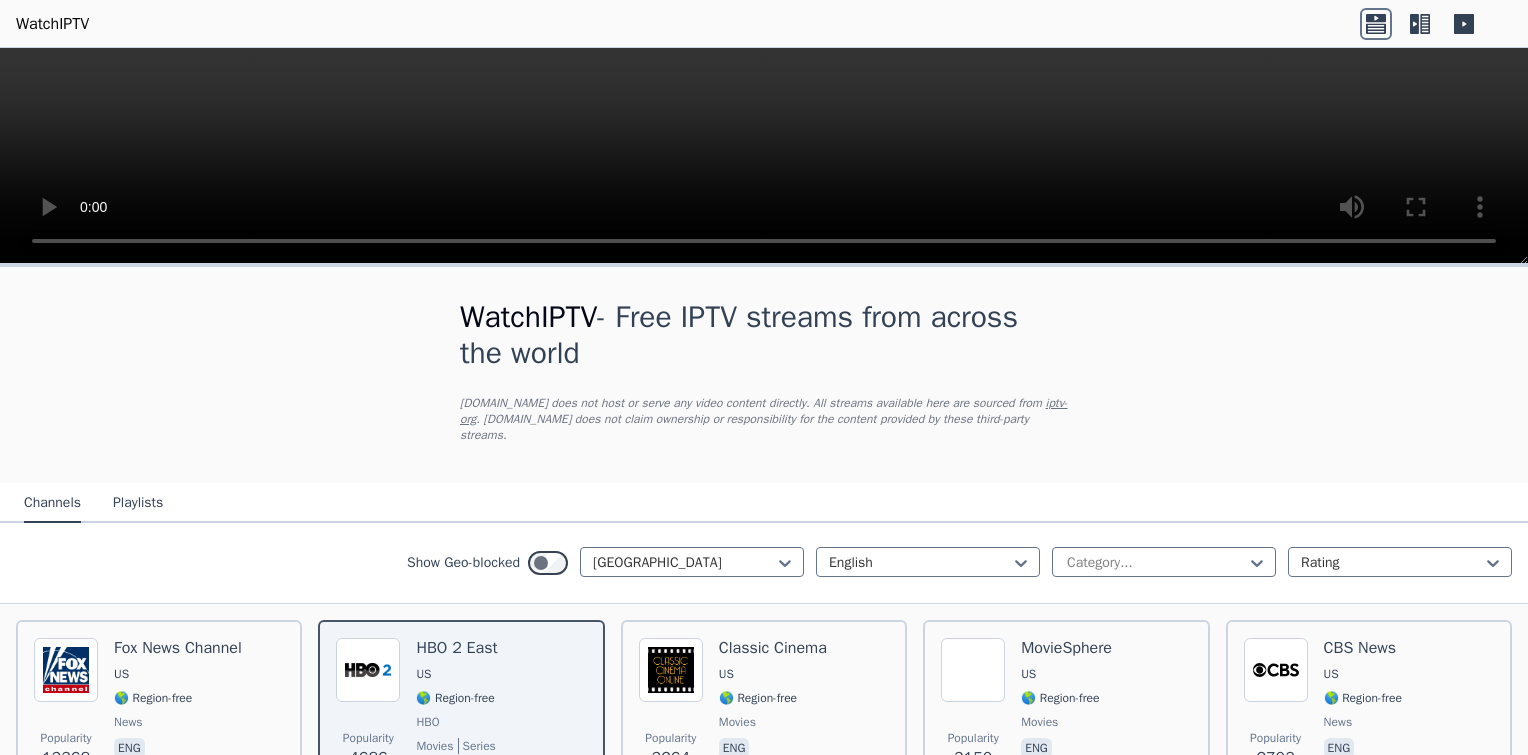 click on "Popularity 13368 [PERSON_NAME] US 🌎 Region-free news eng Popularity 4686 HBO 2 East US 🌎 Region-free HBO movies series eng spa Popularity 3264 Classic Cinema US 🌎 Region-free movies eng Popularity 3150 MovieSphere US 🌎 Region-free movies eng Popularity 2703 CBS News US 🌎 Region-free news eng Popularity 1988 Made In [GEOGRAPHIC_DATA] [GEOGRAPHIC_DATA] 🌎 Region-free movies eng Popularity 1922 Bloomberg TV US 🌎 Region-free business eng Popularity 1784 CineLife [GEOGRAPHIC_DATA] 🌎 Region-free lifestyle eng Popularity 1727 TVS Drive In Movie US 🌎 Region-free movies eng Popularity 1715 KABC-DT1 US 🌎 Region-free ABC news eng Popularity 1659 Dark Matter TV US 🌎 Region-free series eng Popularity 1289 I Heart 80s US 🌎 Region-free music eng Popularity 1024 Charge! US 🌎 Region-free movies eng Popularity 997 Dateline 24/7 US 🌎 Region-free NBC documentary eng Popularity 992 Marquee Sports Network US 🌎 Region-free sports eng Popularity 936 Swerve Sports US 🌎 Region-free sports eng Popularity 894 NickMusic US [GEOGRAPHIC_DATA]" at bounding box center [764, 5750] 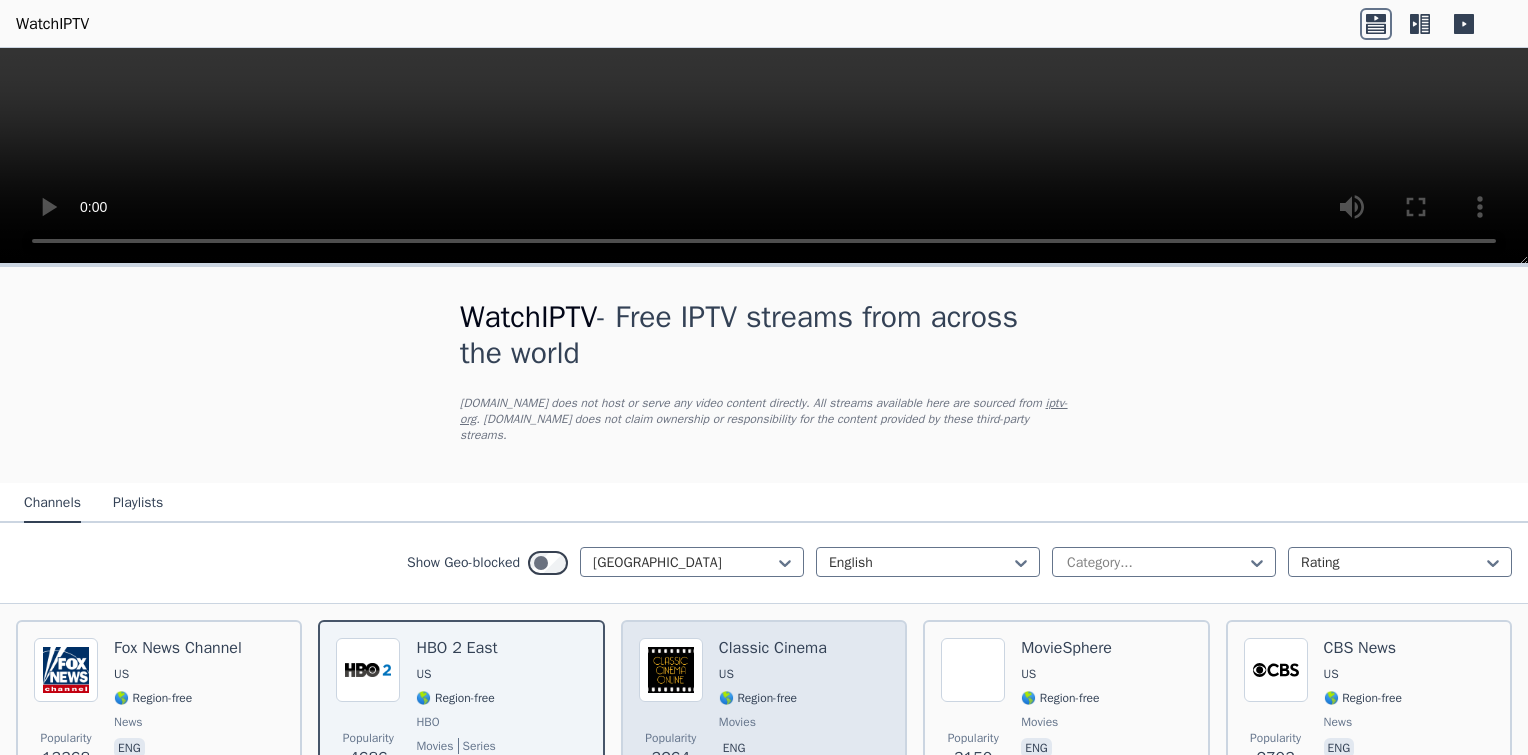 click on "Popularity 3264 Classic Cinema US 🌎 Region-free movies eng" at bounding box center [764, 712] 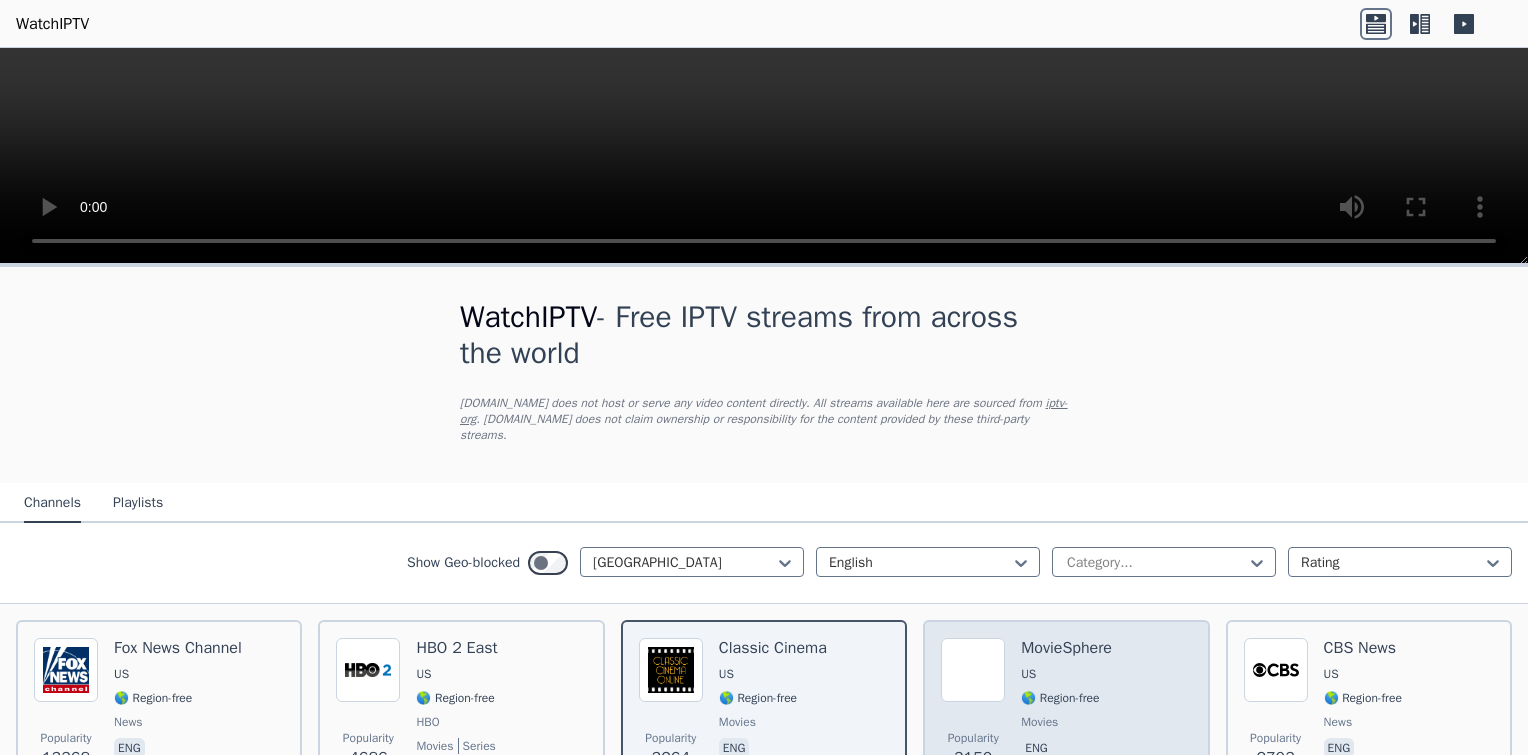 click at bounding box center (973, 670) 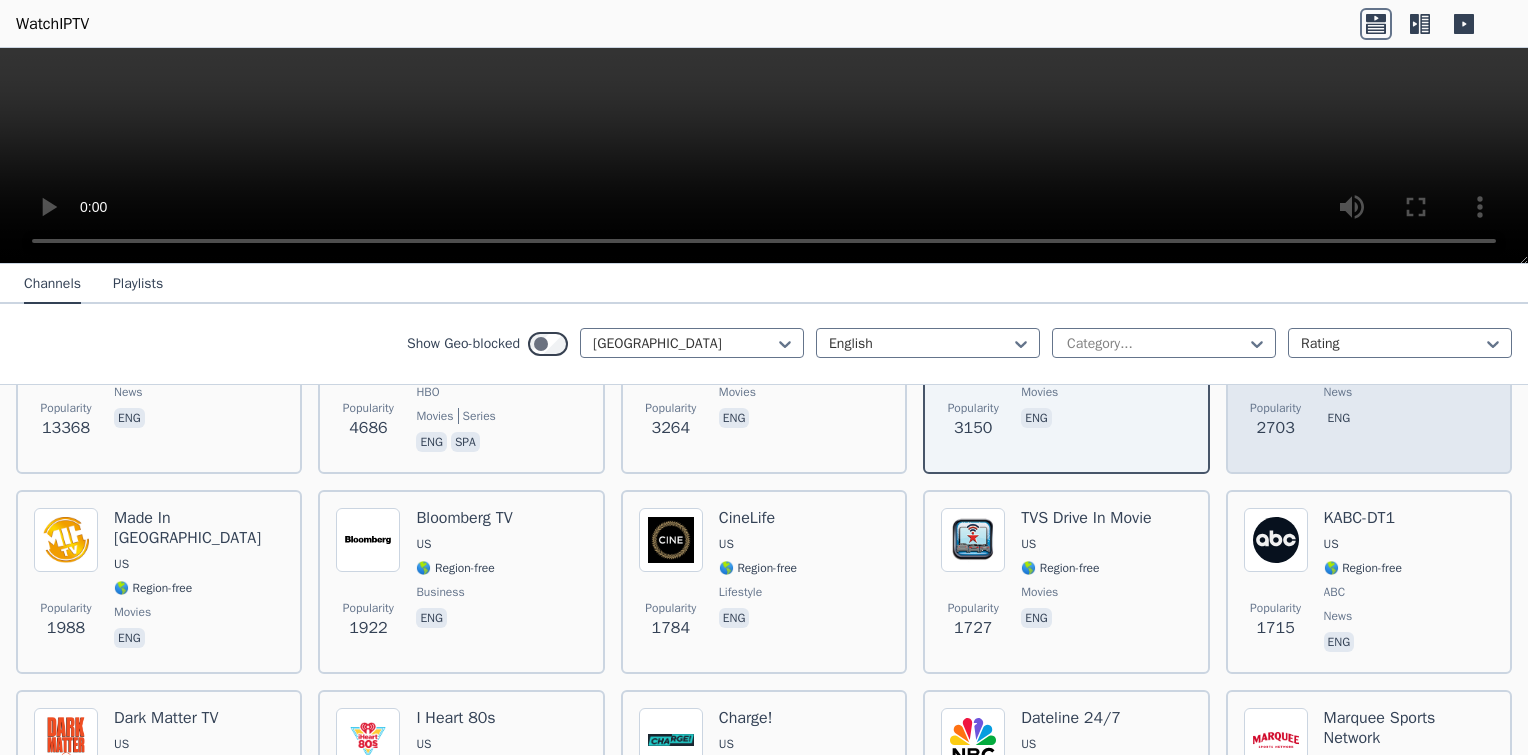 scroll, scrollTop: 333, scrollLeft: 0, axis: vertical 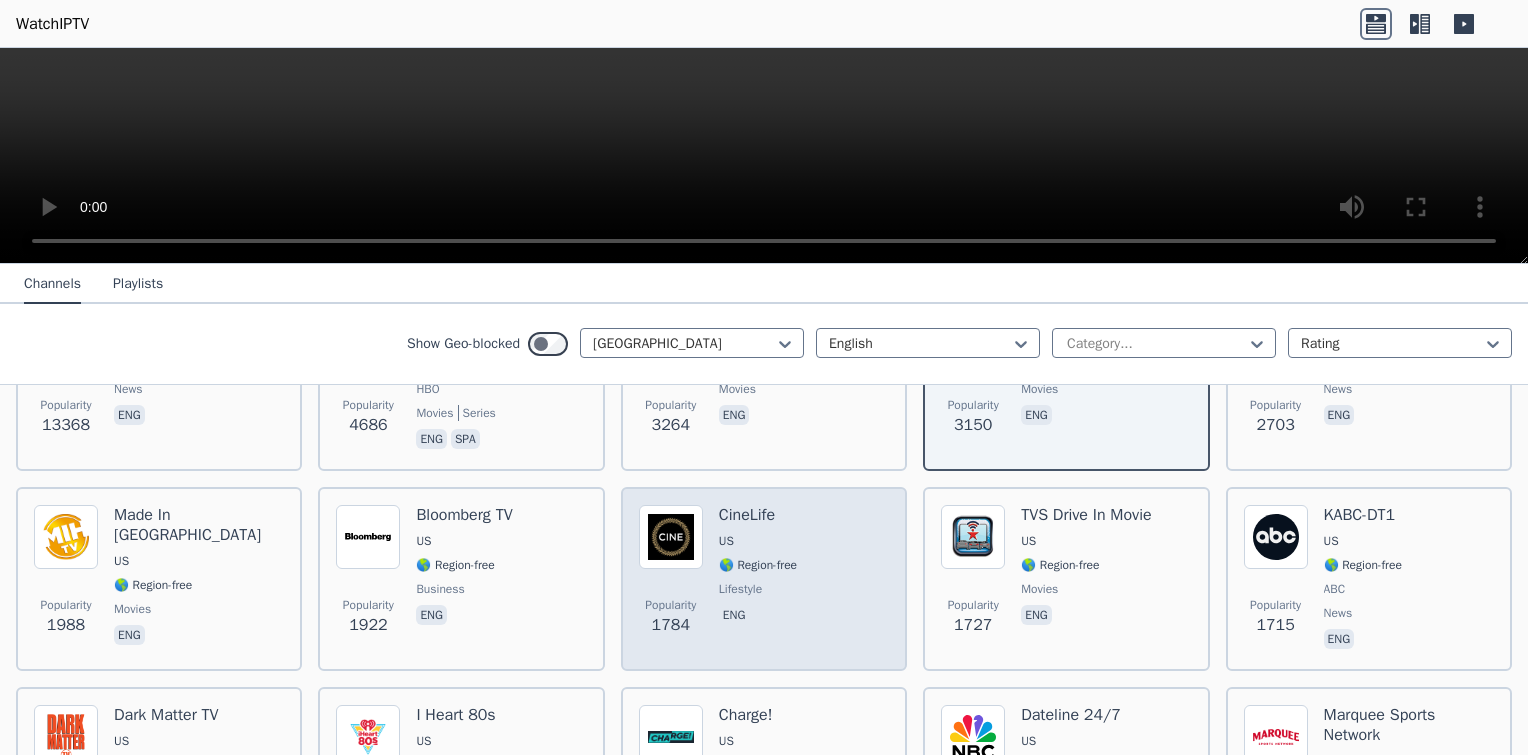 click on "Popularity 1784 CineLife [GEOGRAPHIC_DATA] 🌎 Region-free lifestyle eng" at bounding box center (764, 579) 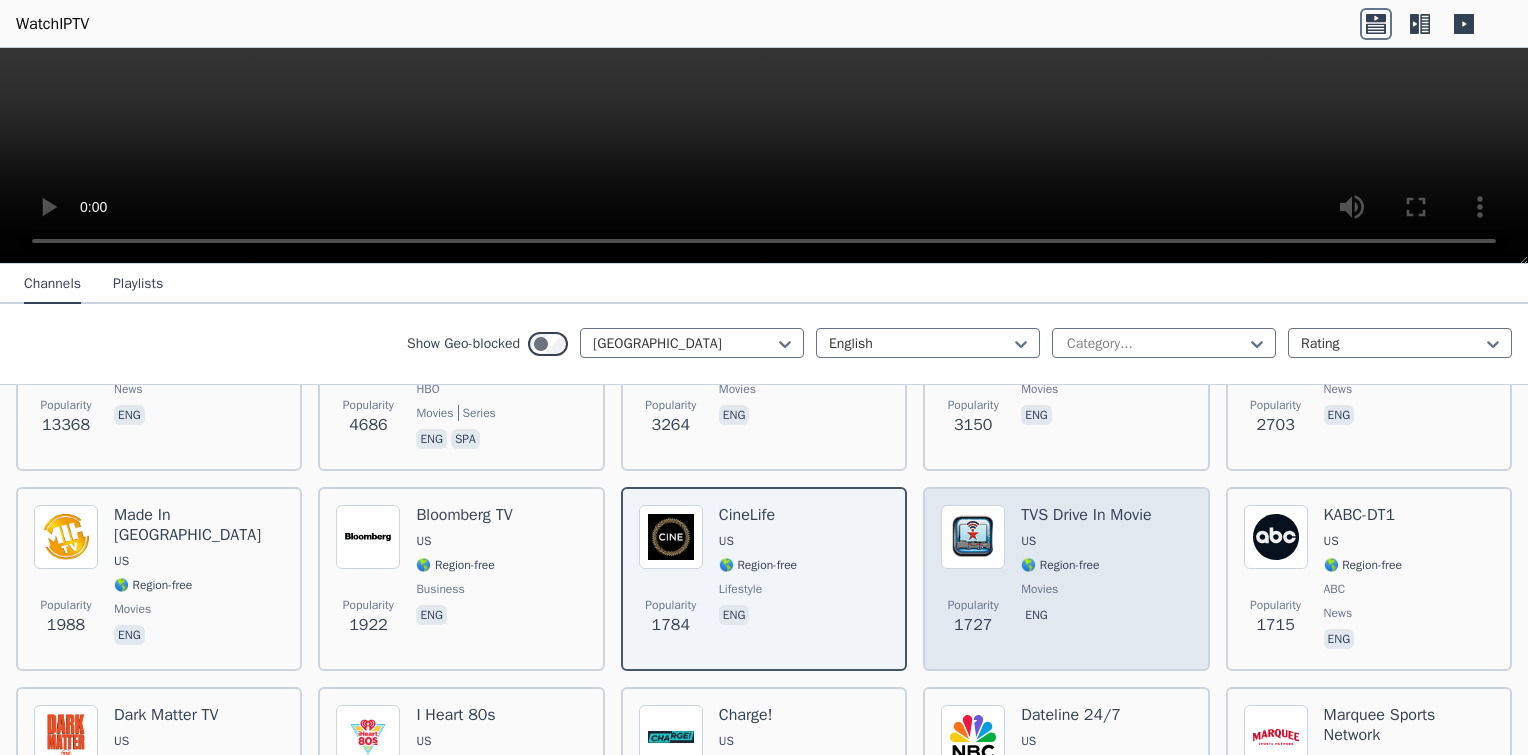 click on "TVS Drive In Movie US 🌎 Region-free movies eng" at bounding box center [1086, 579] 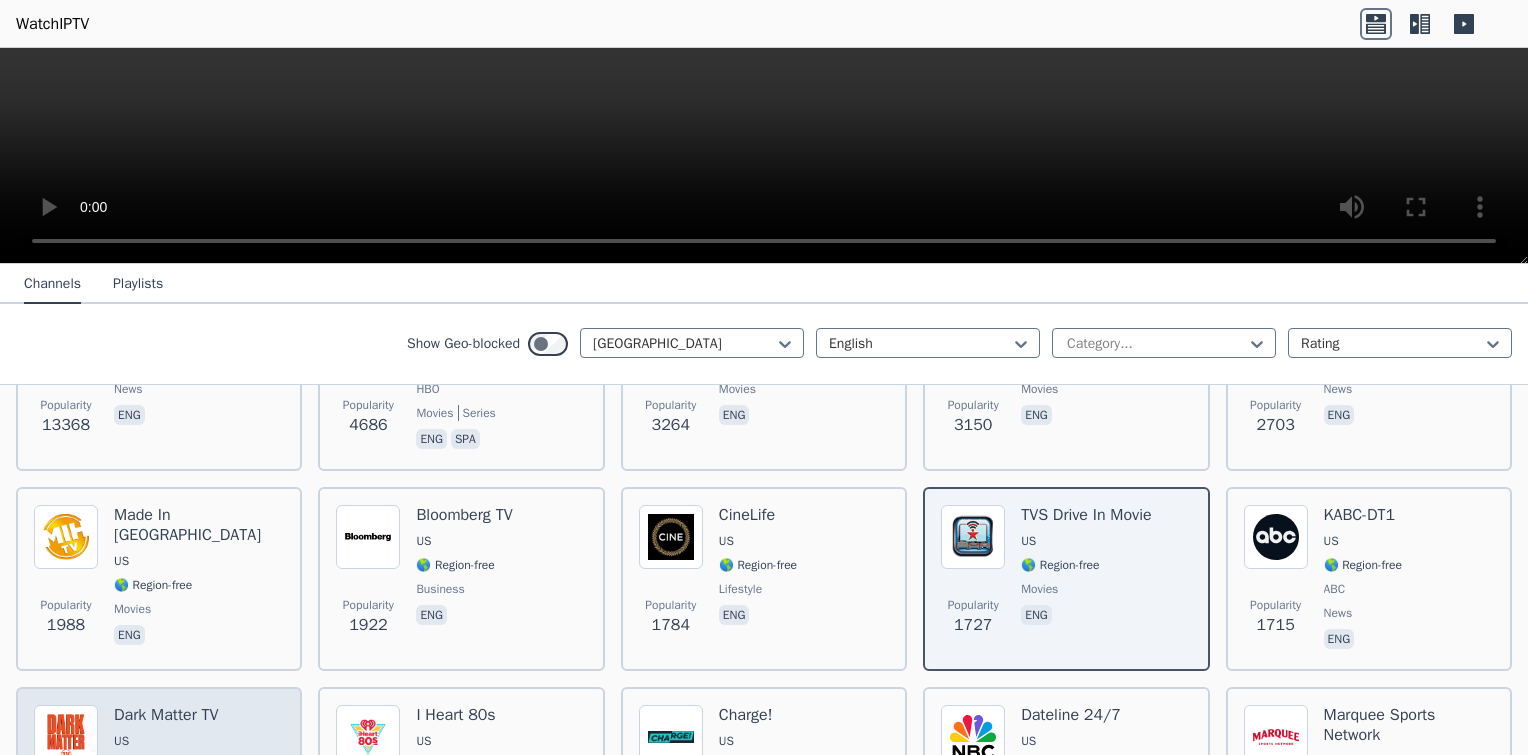 click on "Dark Matter TV" at bounding box center (166, 715) 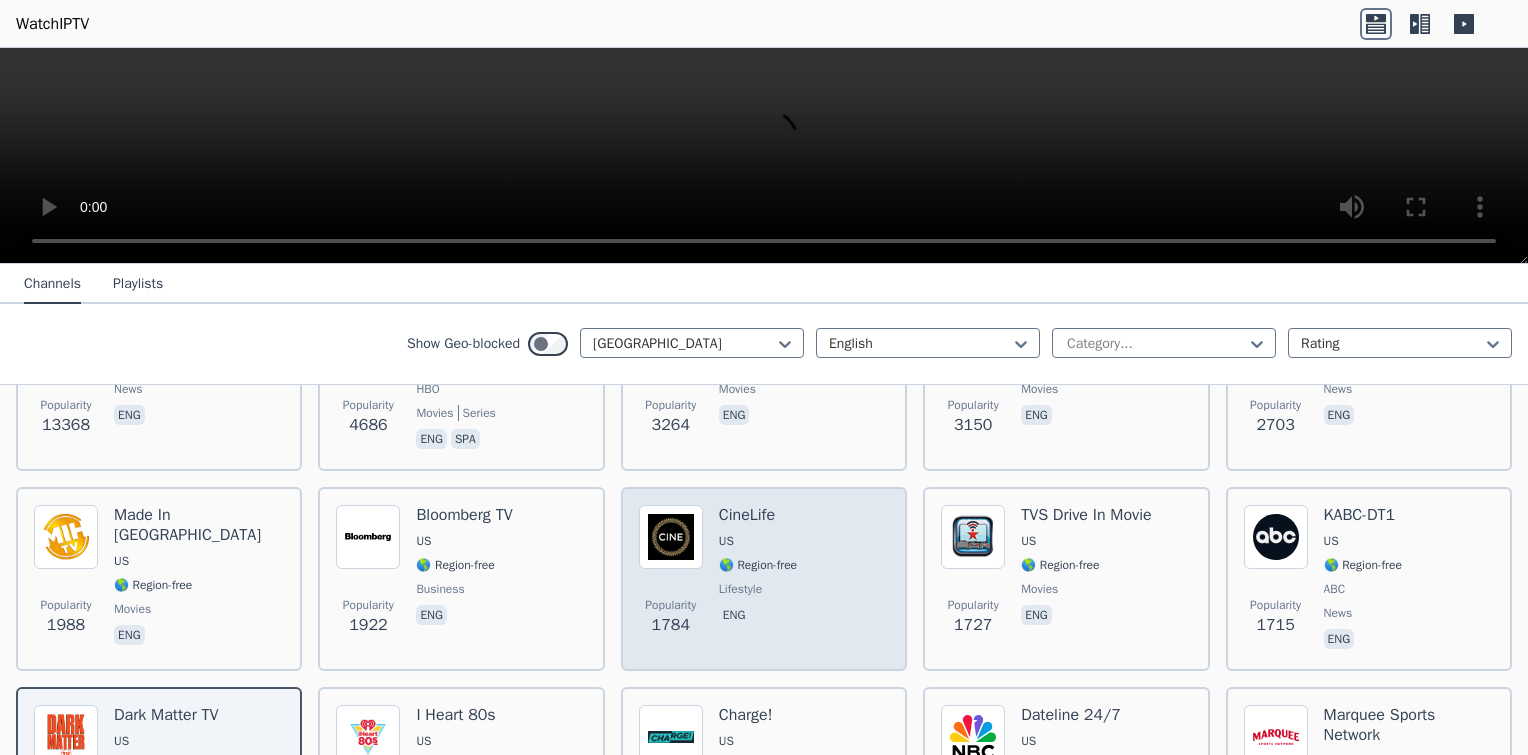 scroll, scrollTop: 666, scrollLeft: 0, axis: vertical 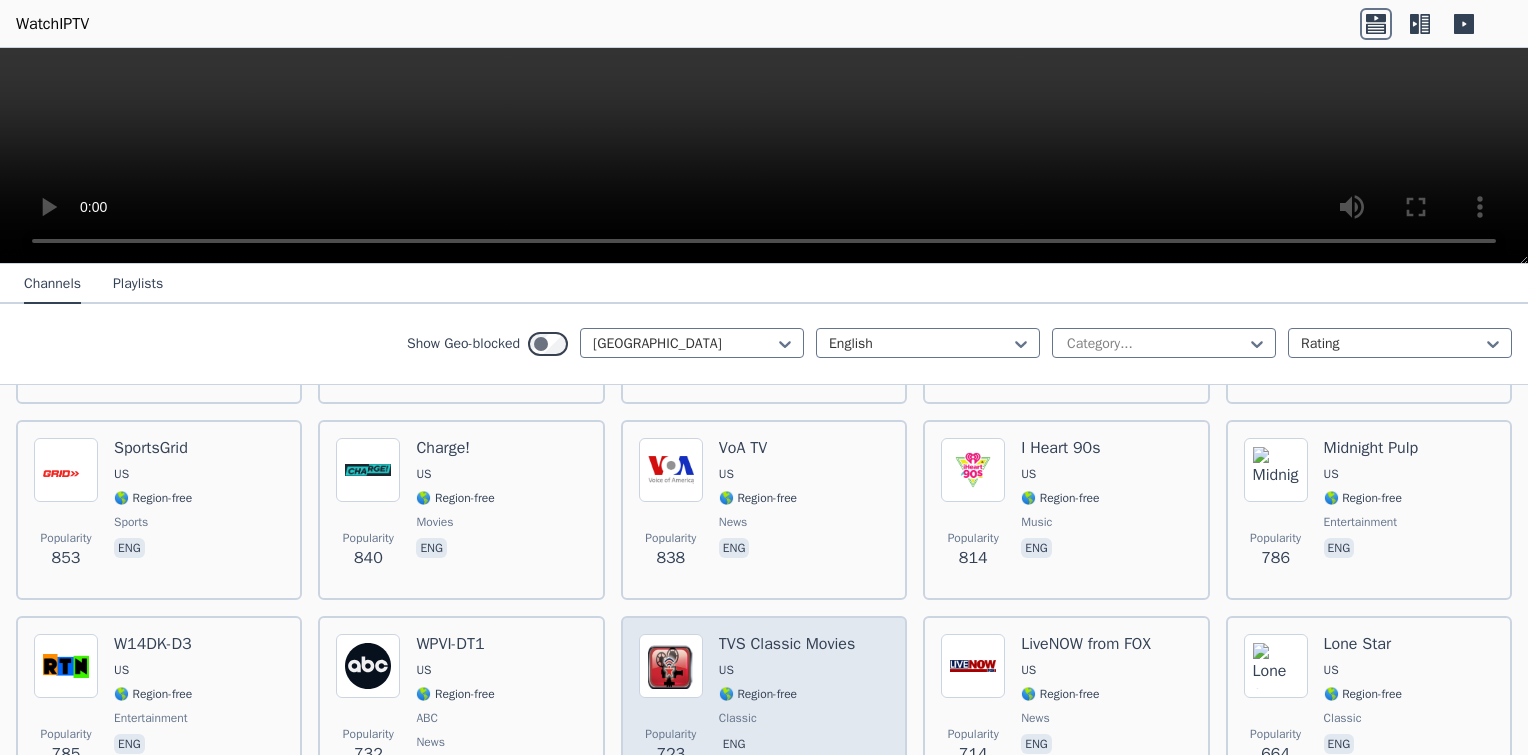 click on "🌎 Region-free" at bounding box center [787, 694] 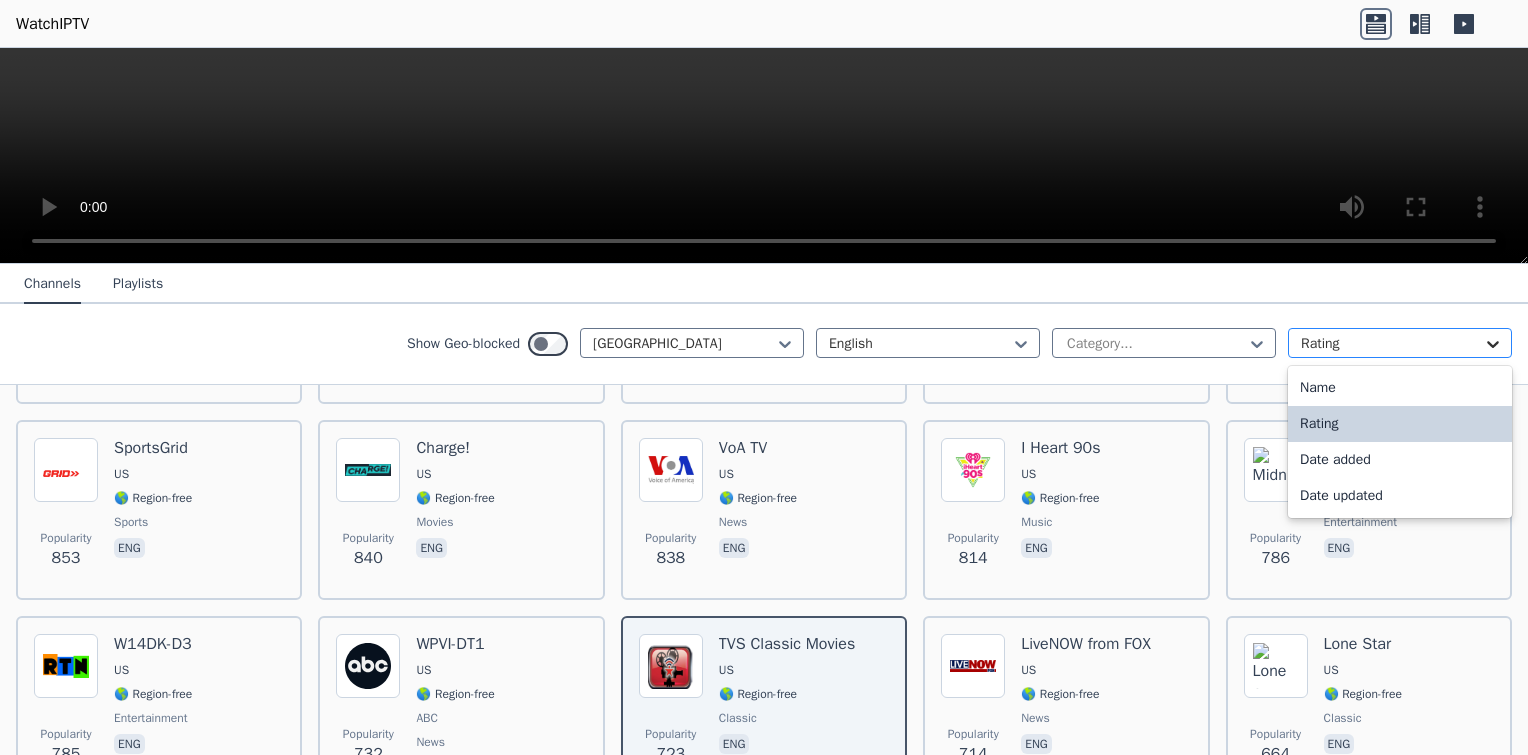 click 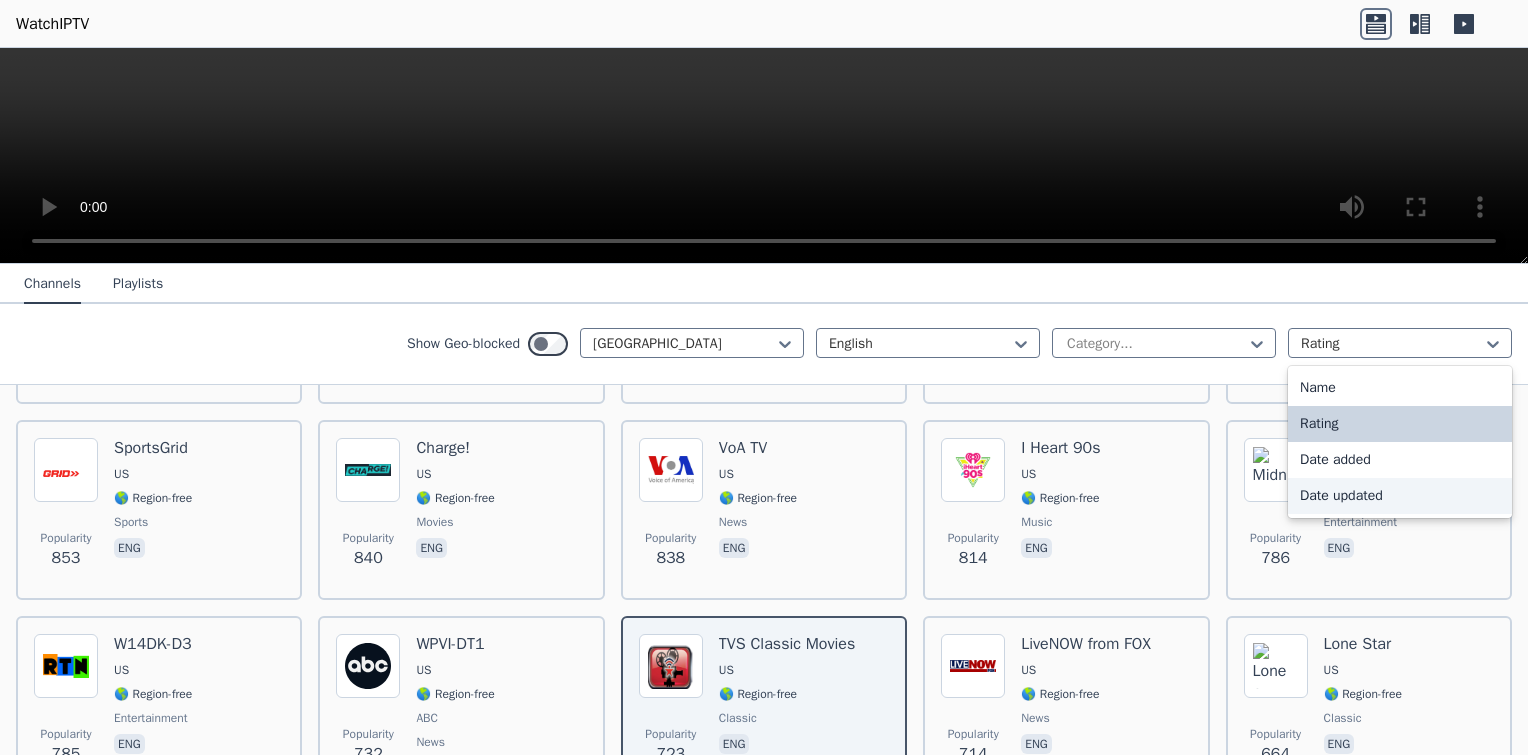 click on "Date updated" at bounding box center (1400, 496) 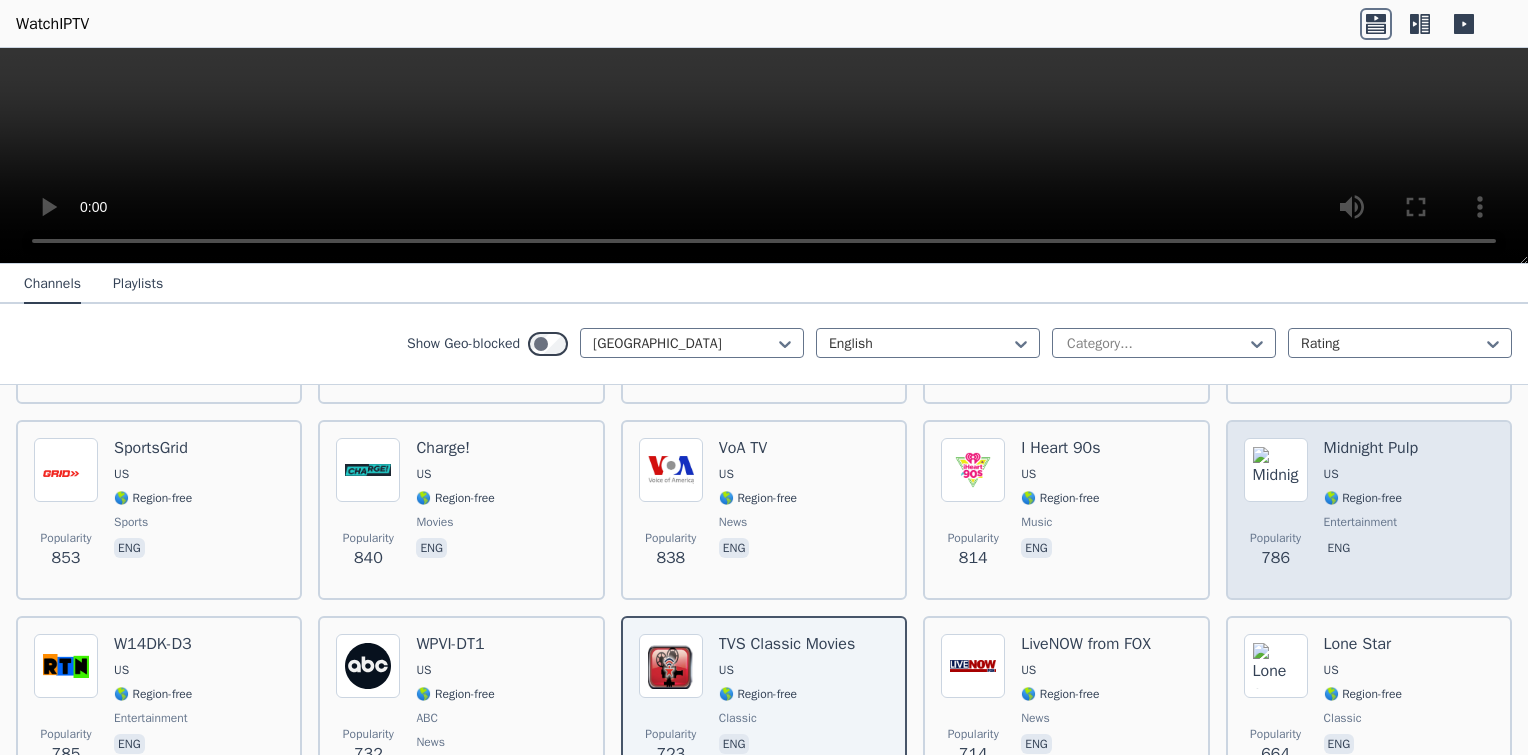 scroll, scrollTop: 0, scrollLeft: 0, axis: both 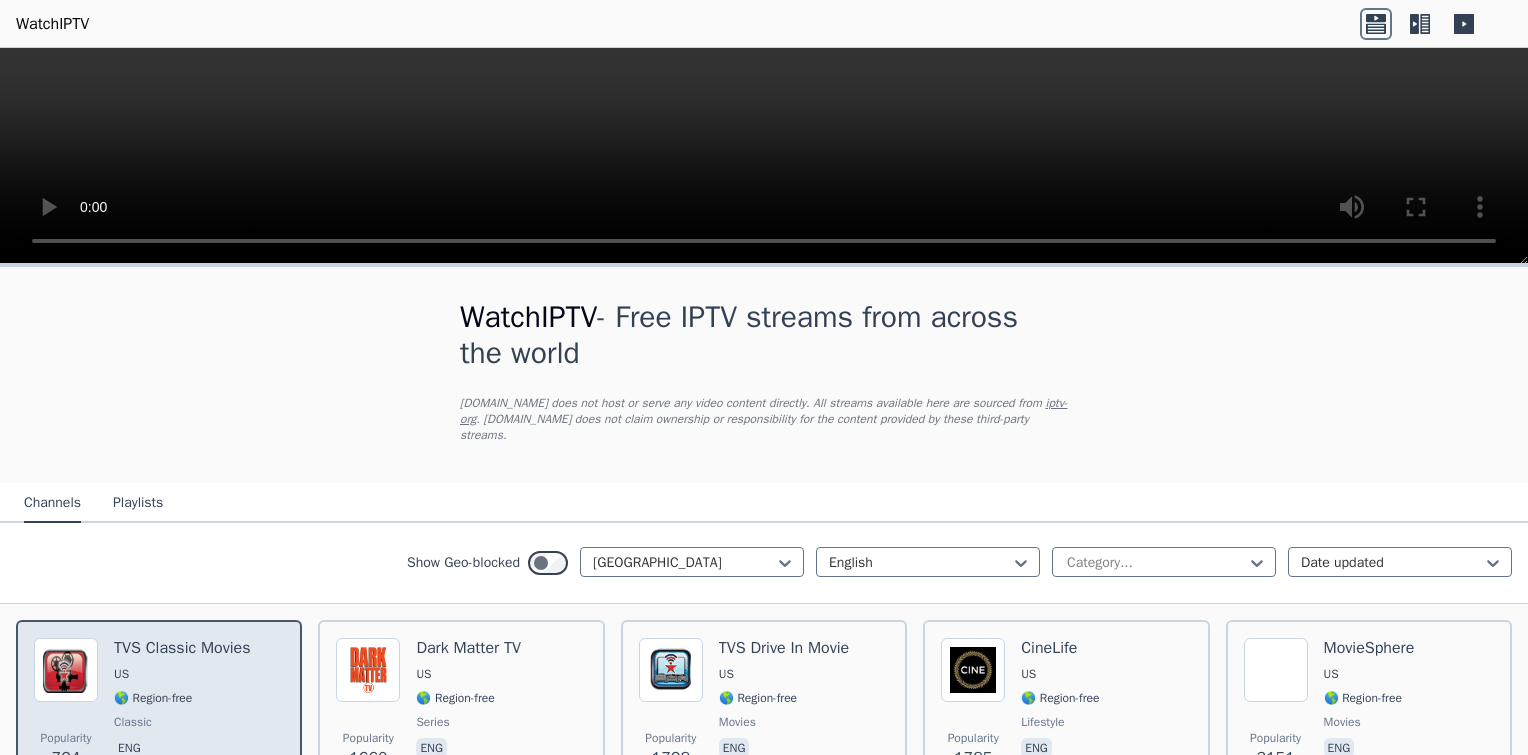 click on "TVS Classic Movies US 🌎 Region-free classic eng" at bounding box center (182, 710) 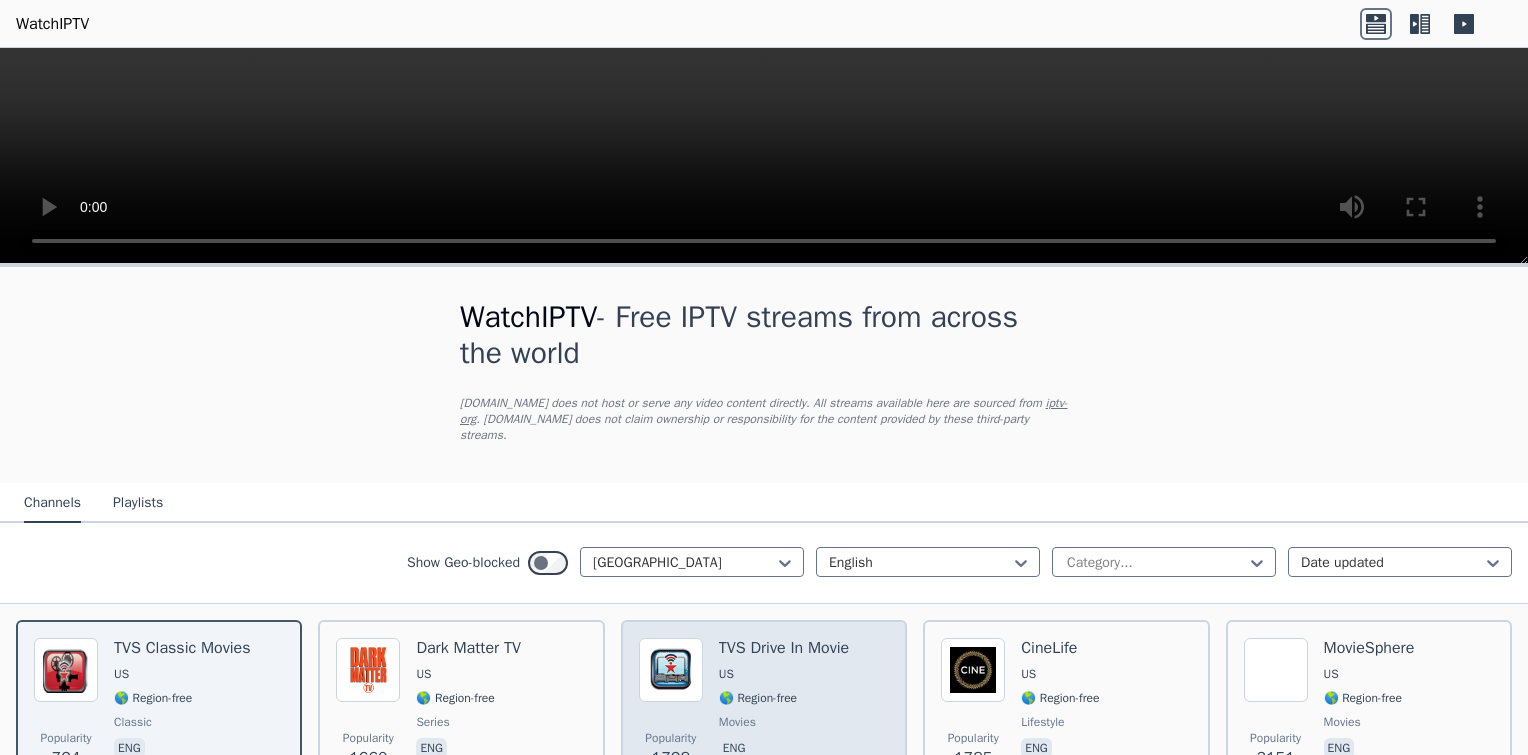 click on "movies" at bounding box center [784, 722] 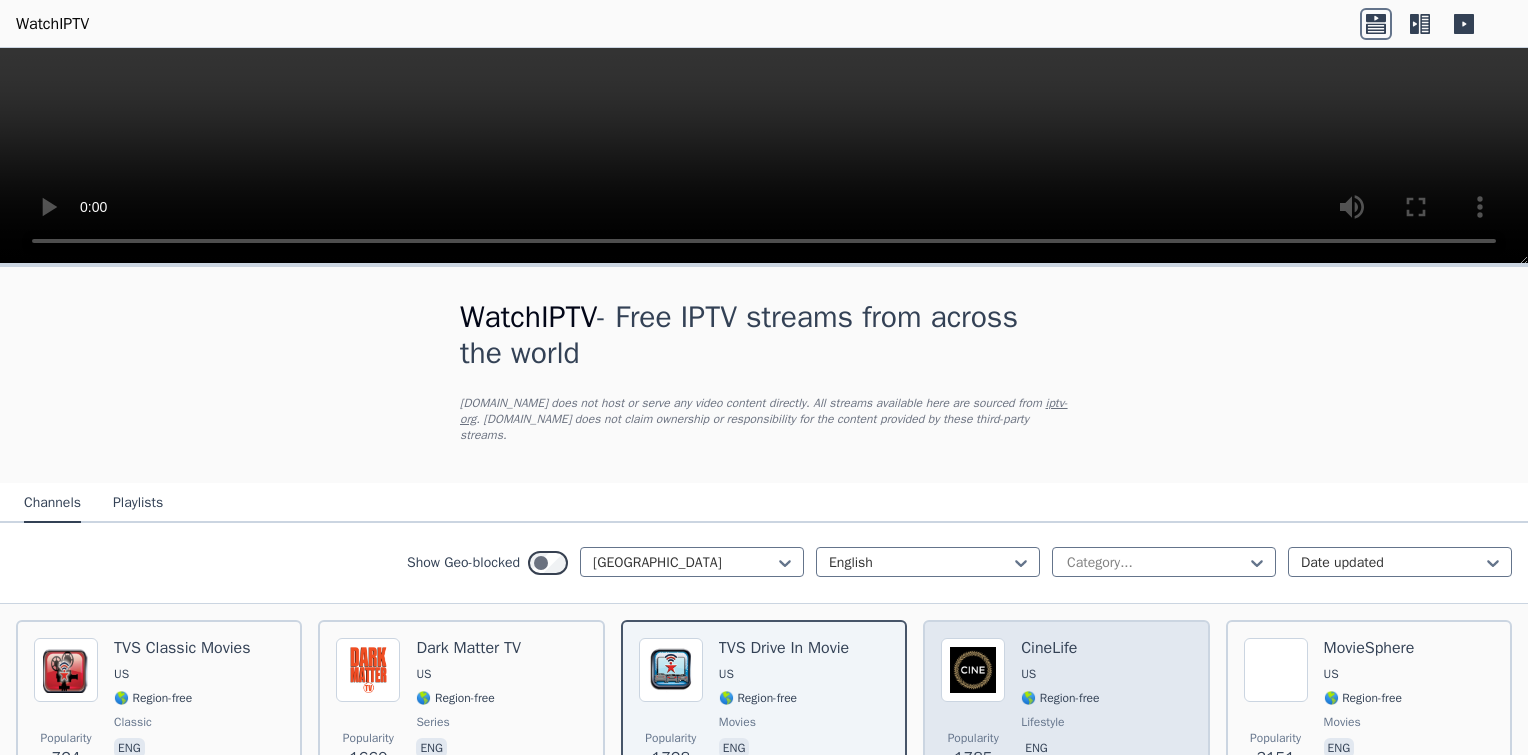 click on "CineLife" at bounding box center (1060, 648) 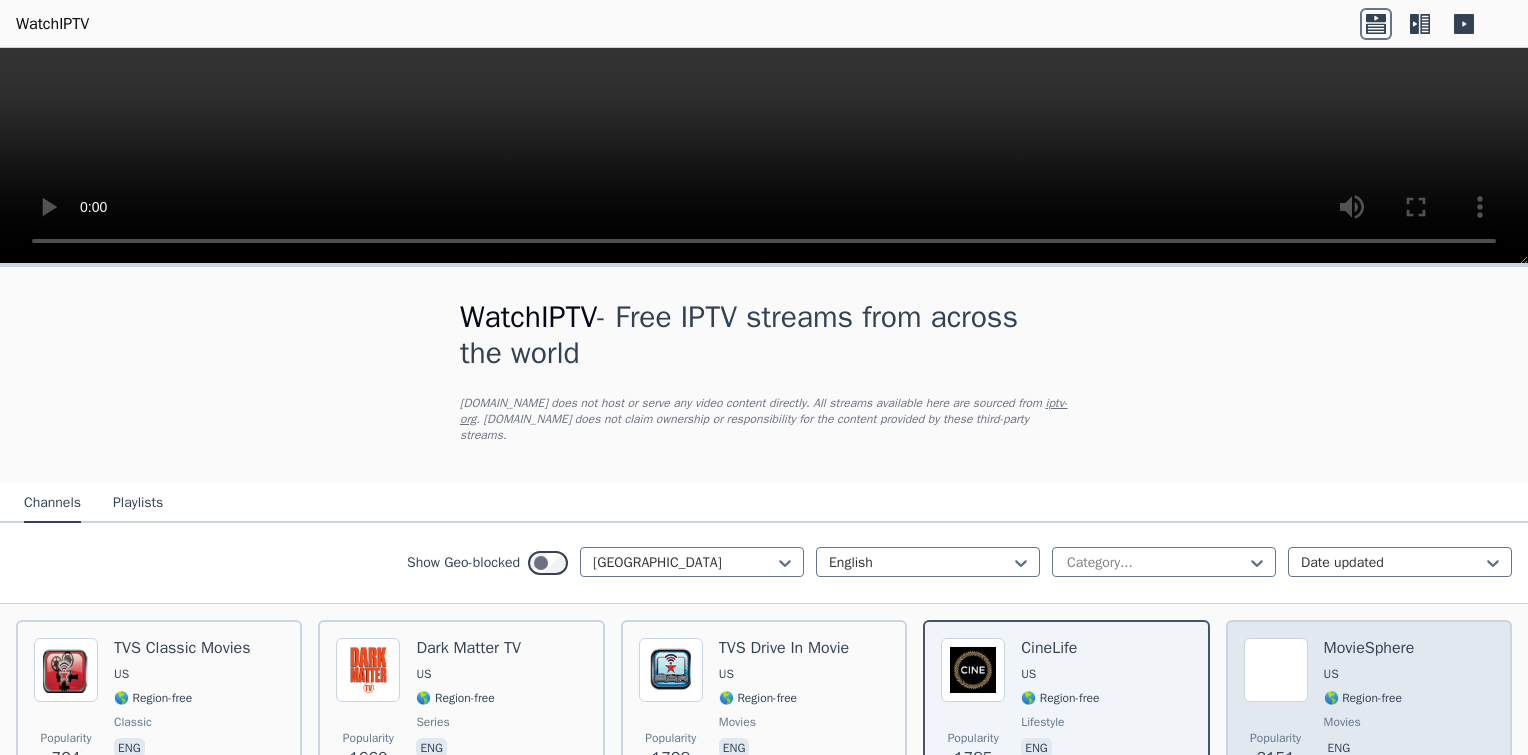 click on "🌎 Region-free" at bounding box center [1369, 698] 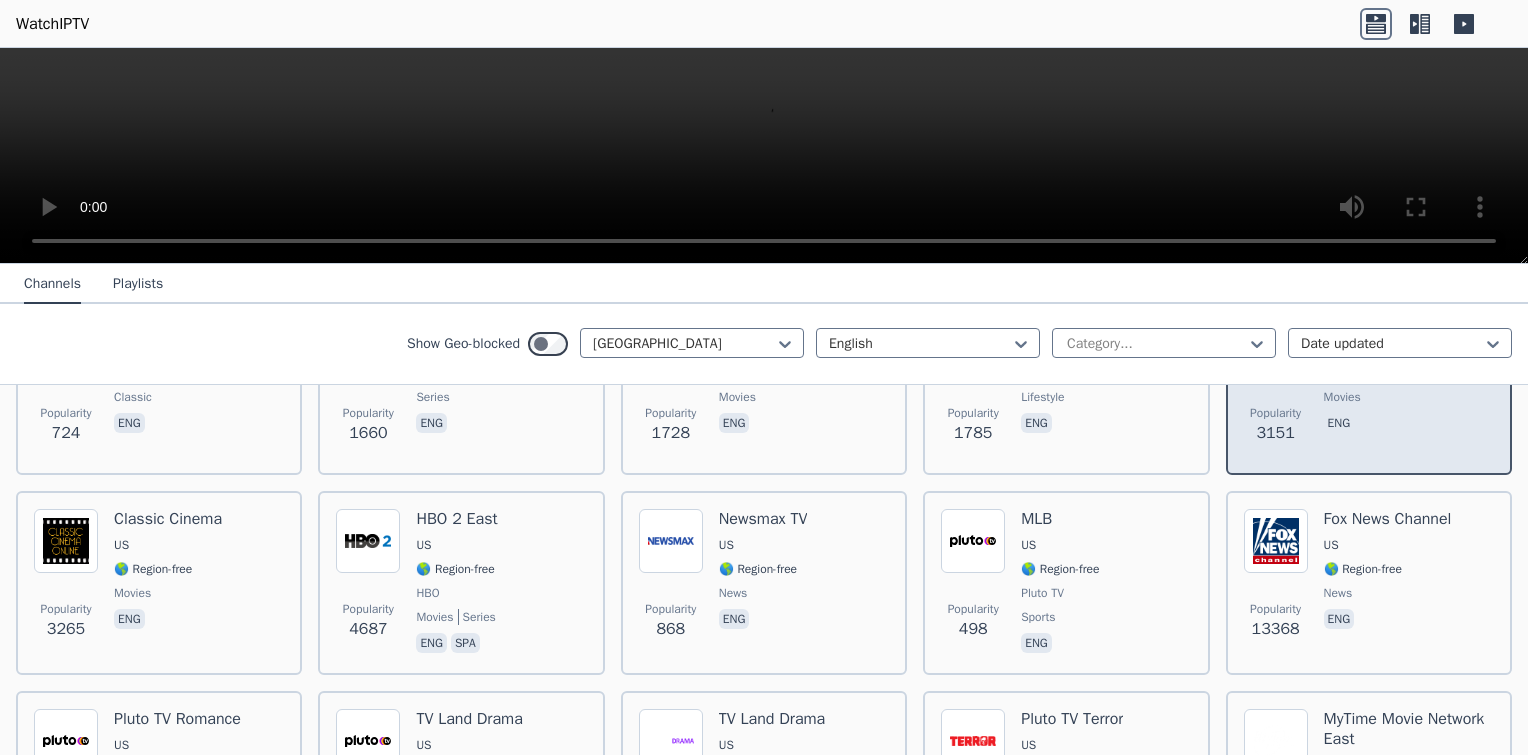 scroll, scrollTop: 333, scrollLeft: 0, axis: vertical 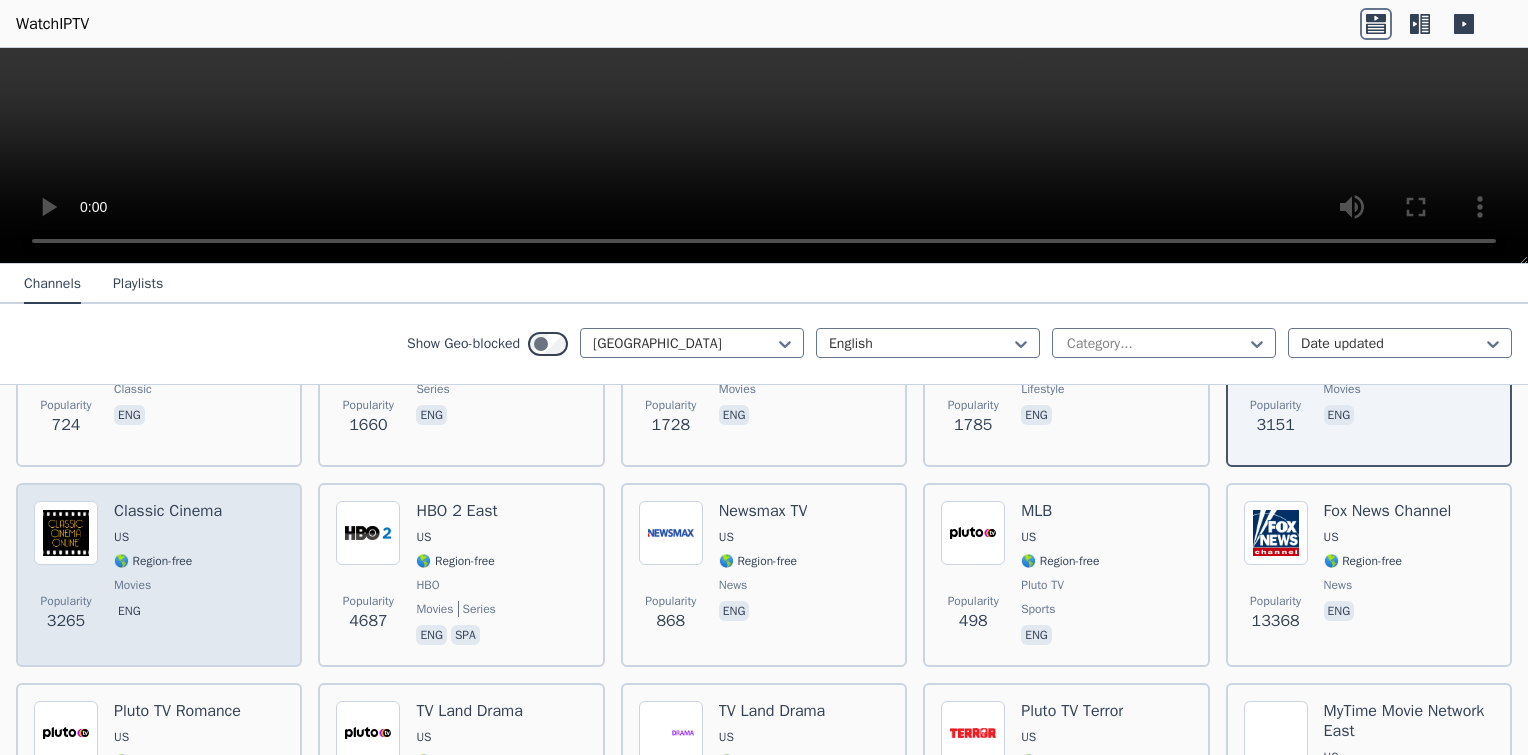 click on "movies" at bounding box center [168, 585] 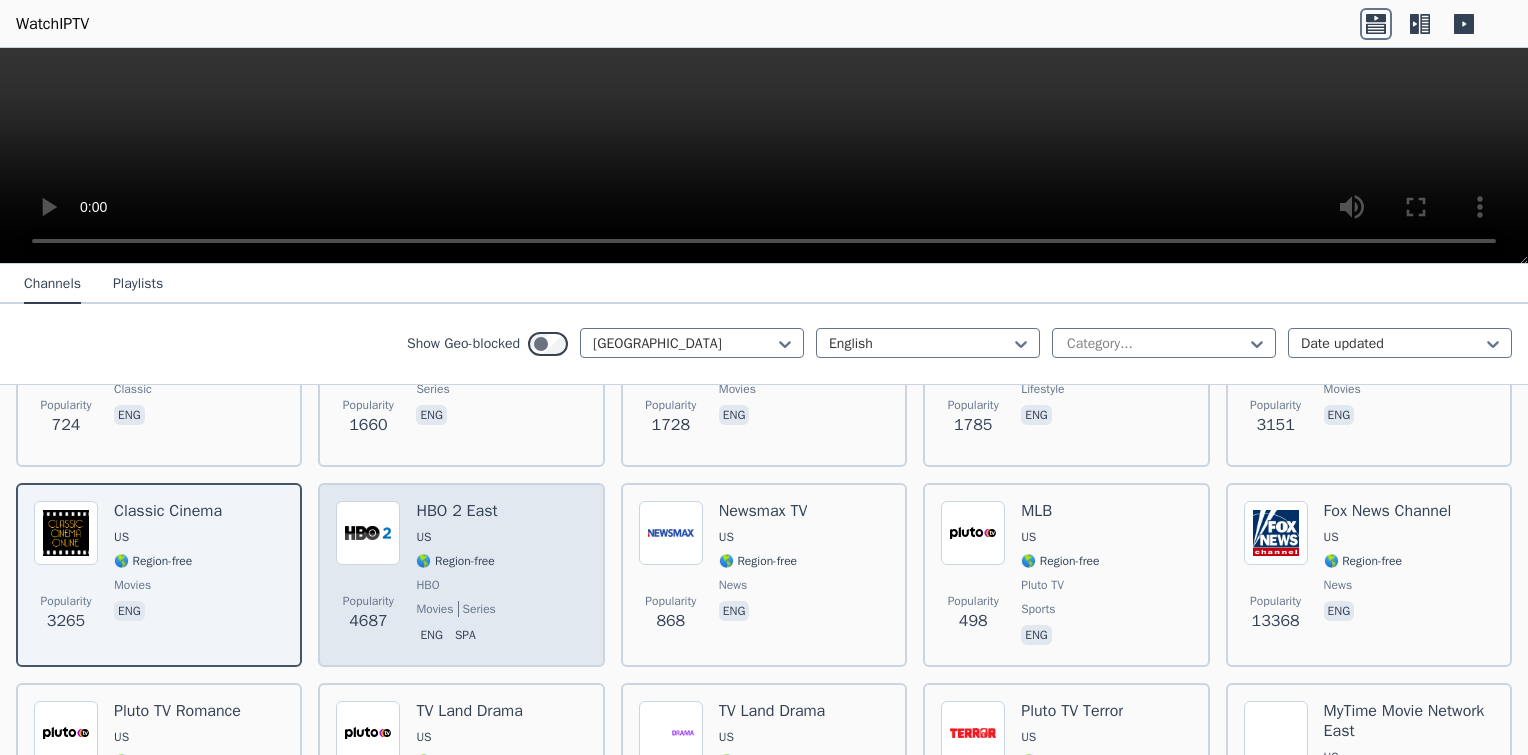 click on "🌎 Region-free" at bounding box center (455, 561) 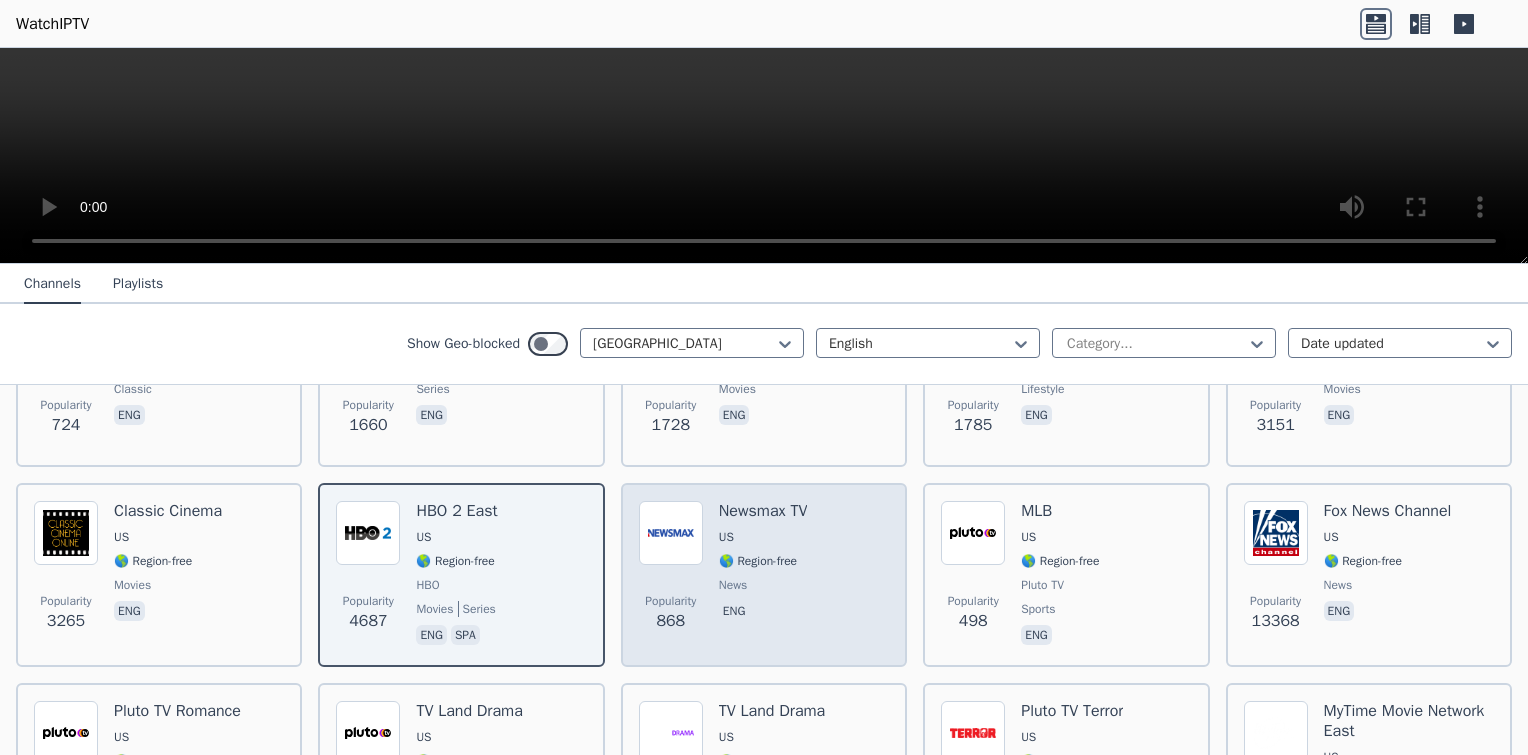 click on "Popularity 868 Newsmax TV US 🌎 Region-free news eng" at bounding box center [764, 575] 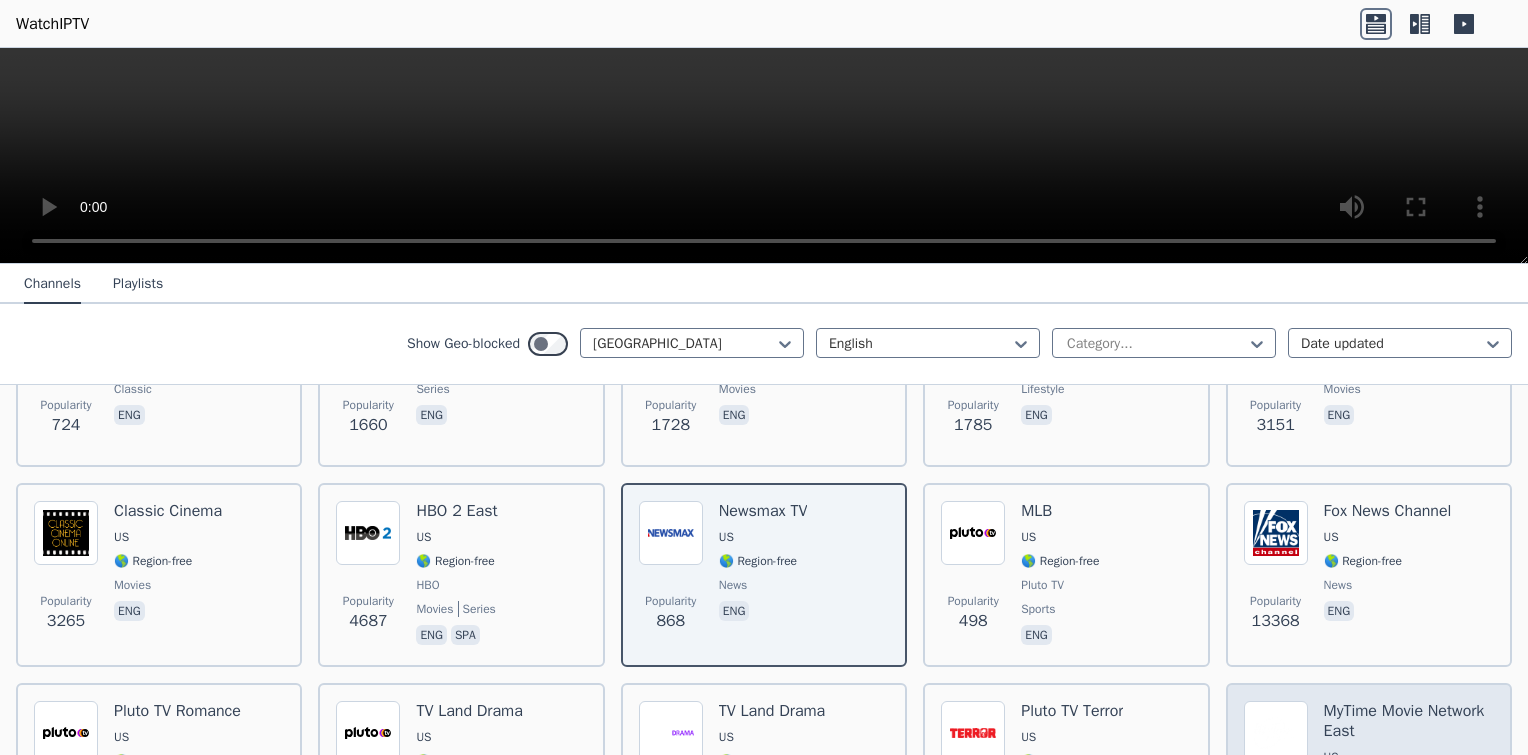 click on "MyTime Movie Network East" at bounding box center [1409, 721] 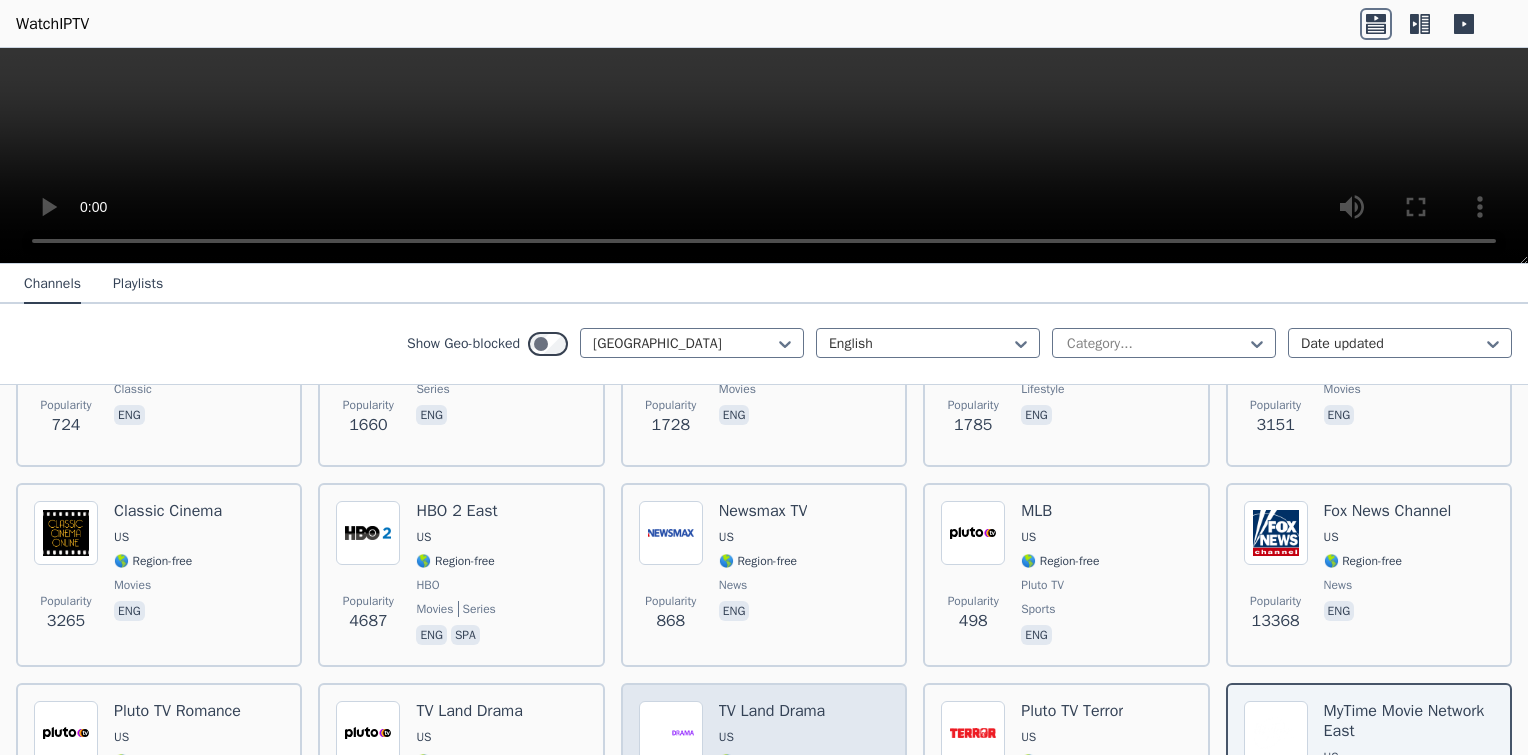 click on "TV Land Drama US 🌎 Region-free Pluto TV movies eng" at bounding box center (772, 775) 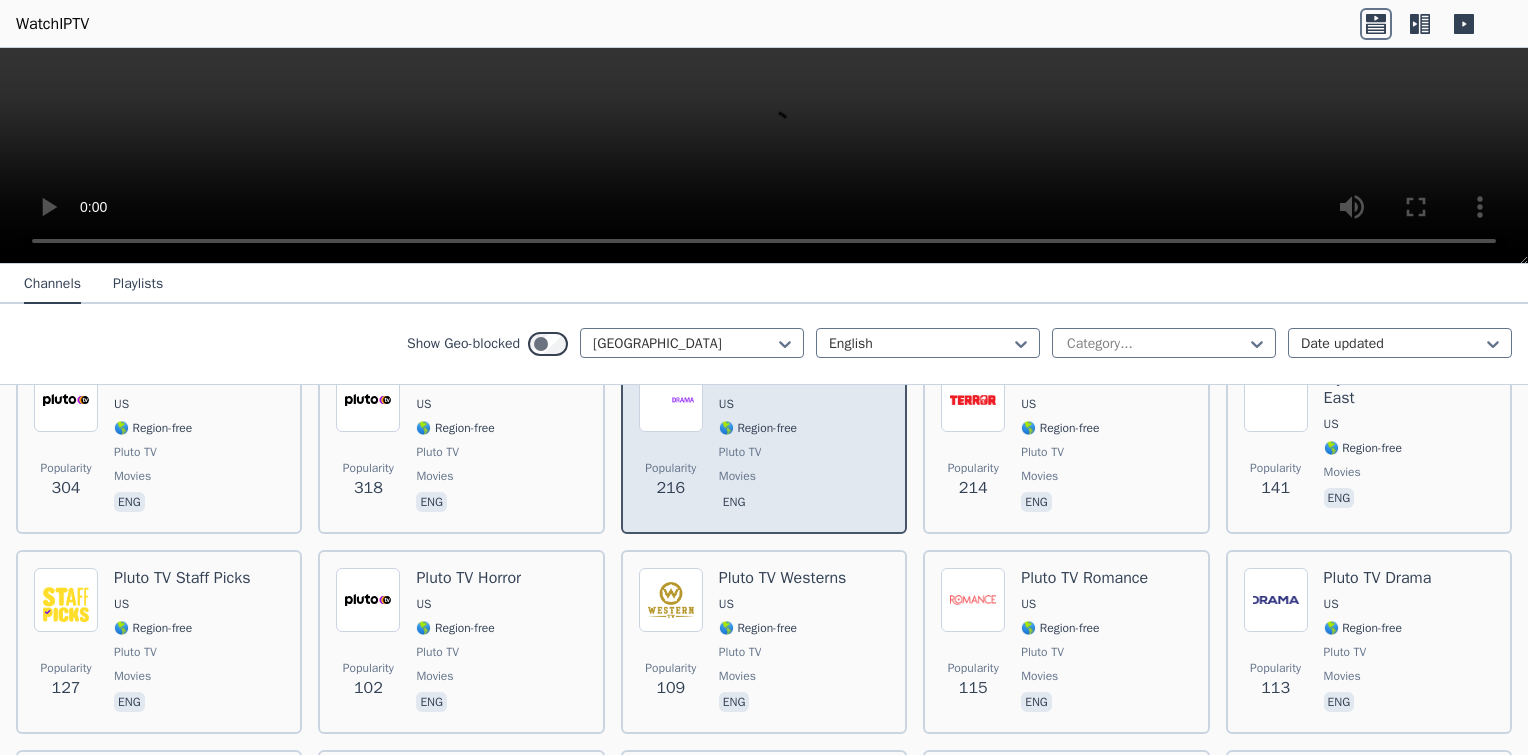 scroll, scrollTop: 1000, scrollLeft: 0, axis: vertical 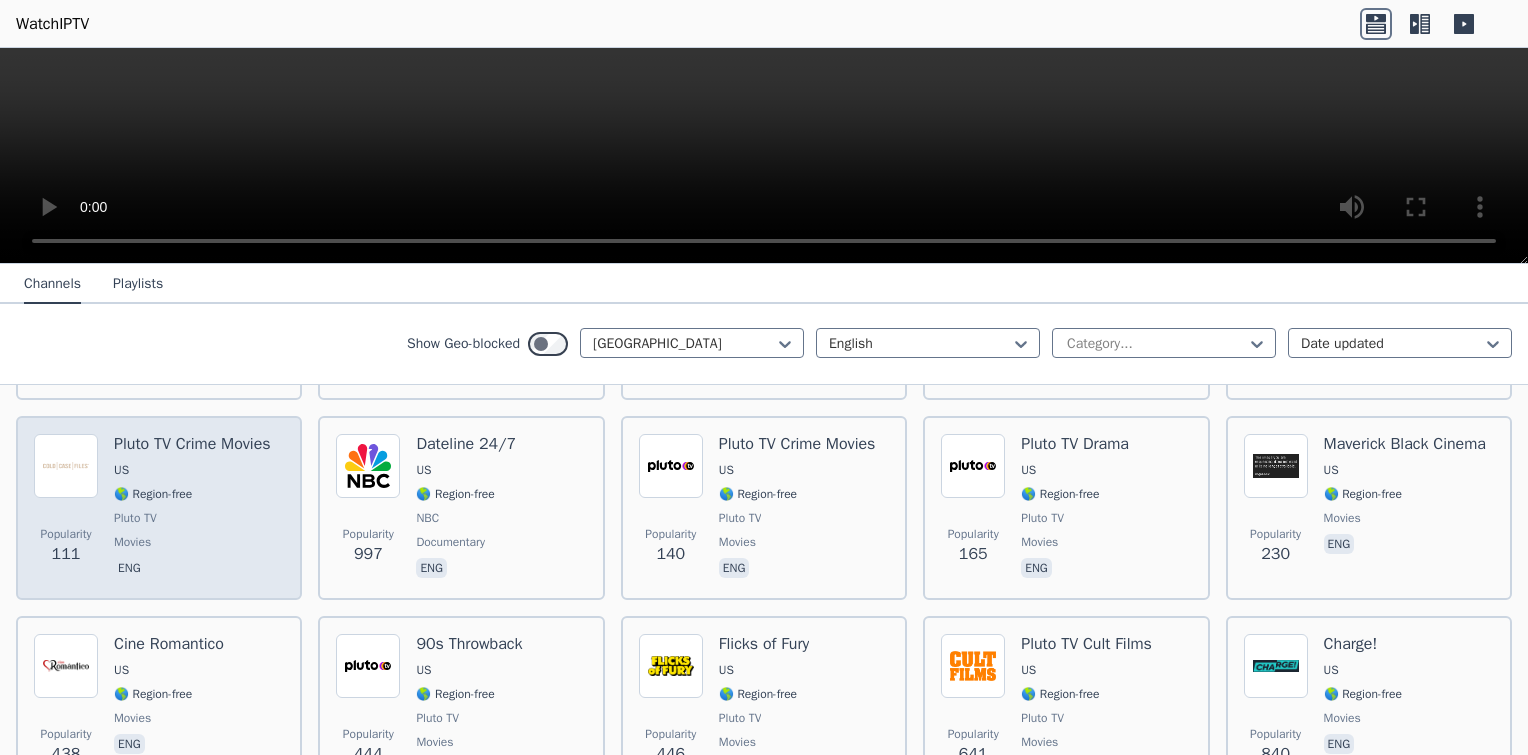 click on "🌎 Region-free" at bounding box center (192, 494) 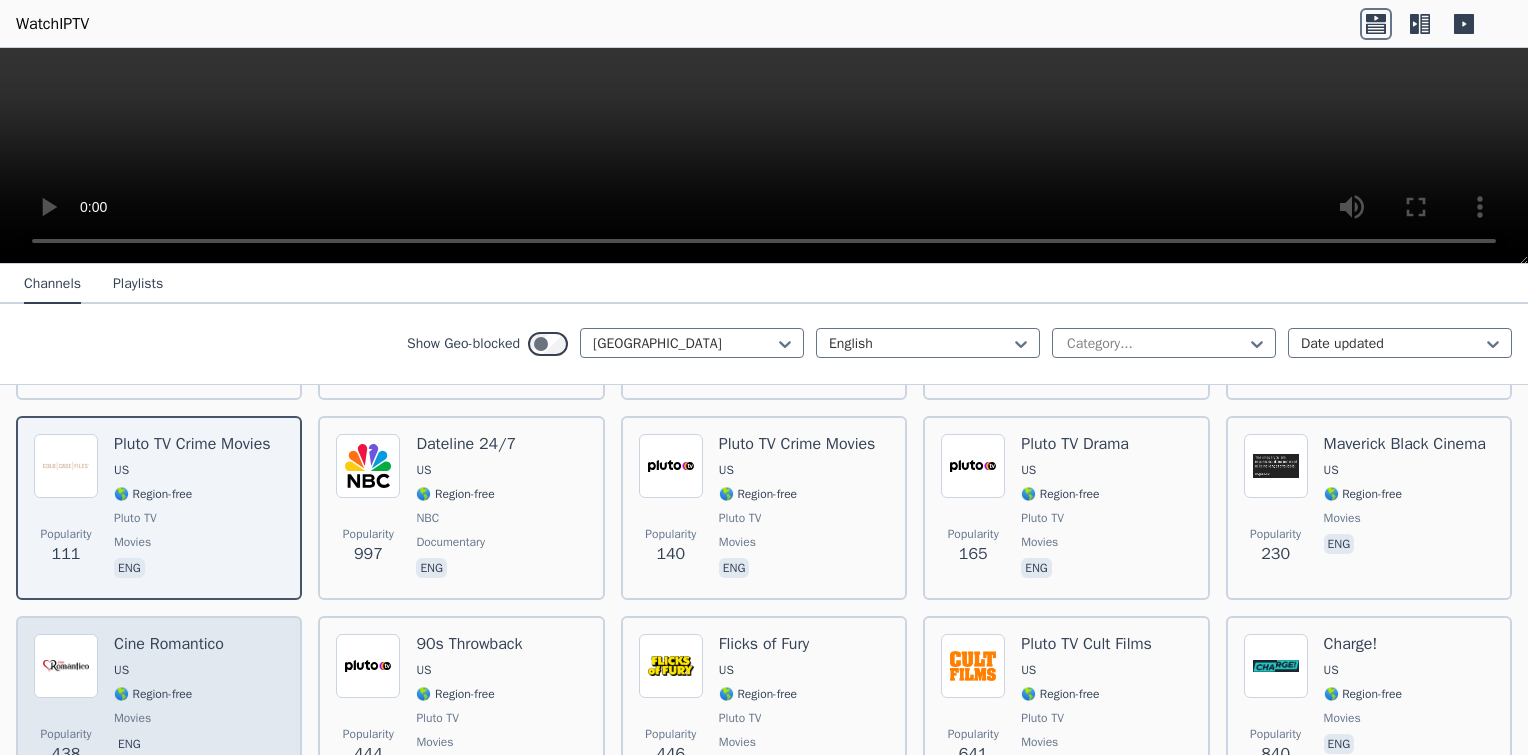 click on "Cine Romantico US 🌎 Region-free movies eng" at bounding box center [169, 708] 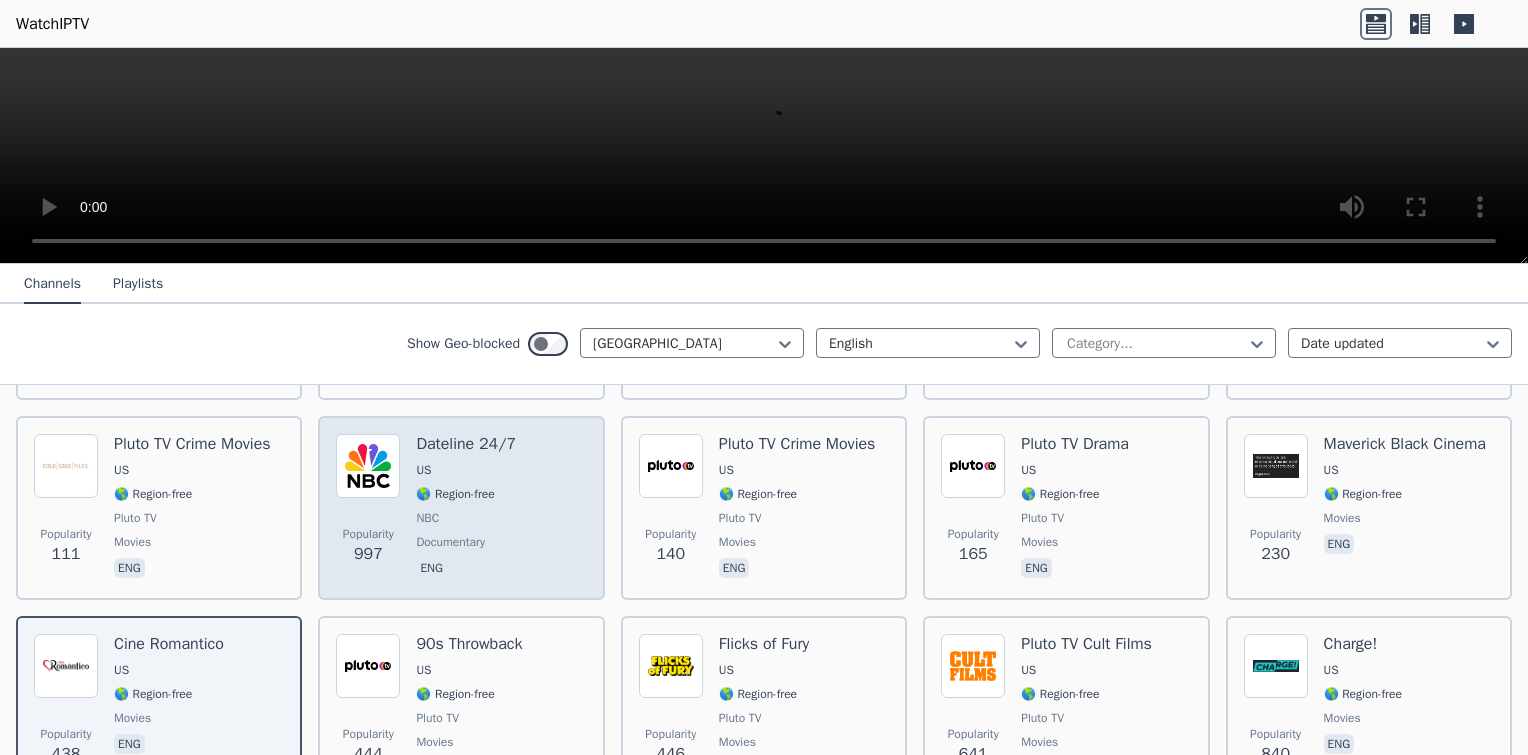 scroll, scrollTop: 1333, scrollLeft: 0, axis: vertical 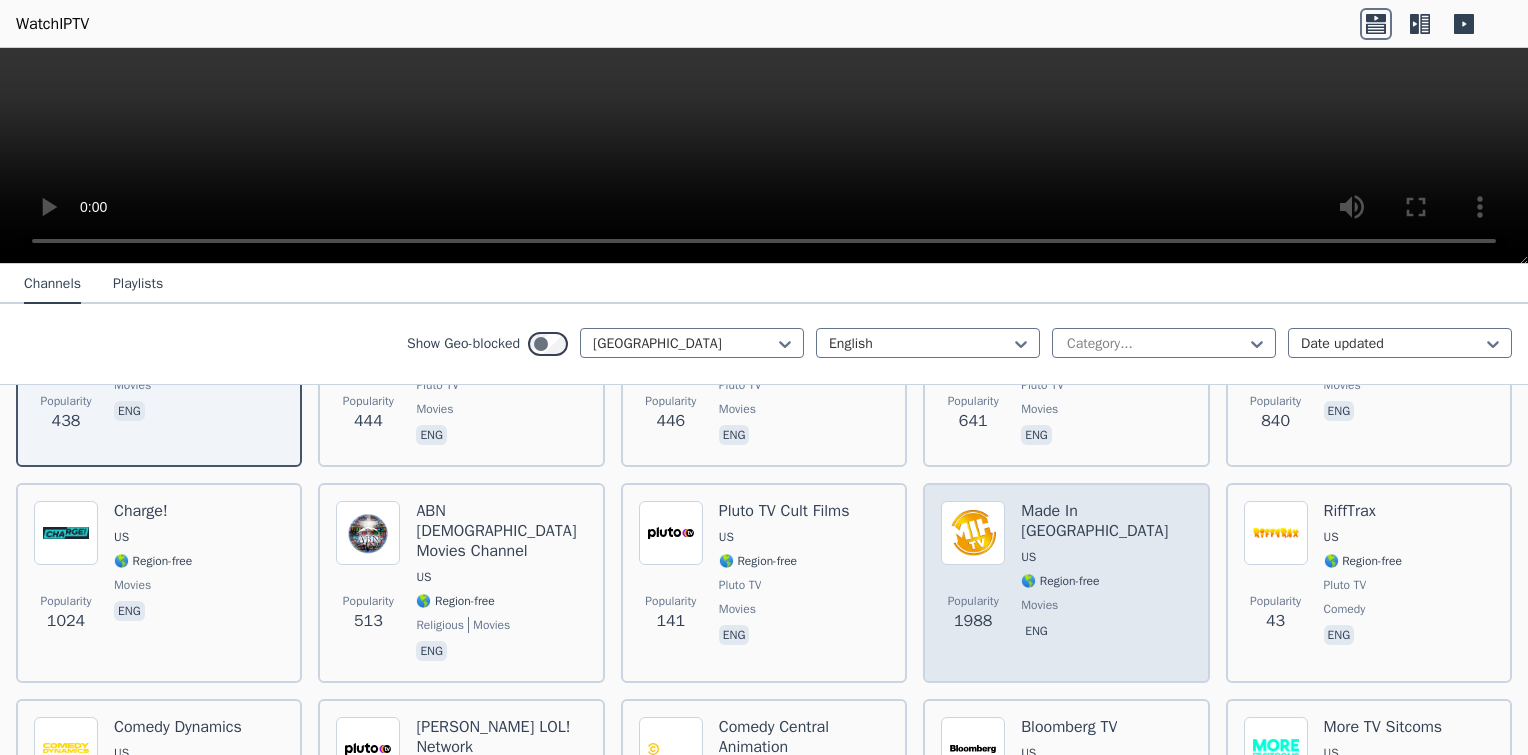 click on "US" at bounding box center (1106, 557) 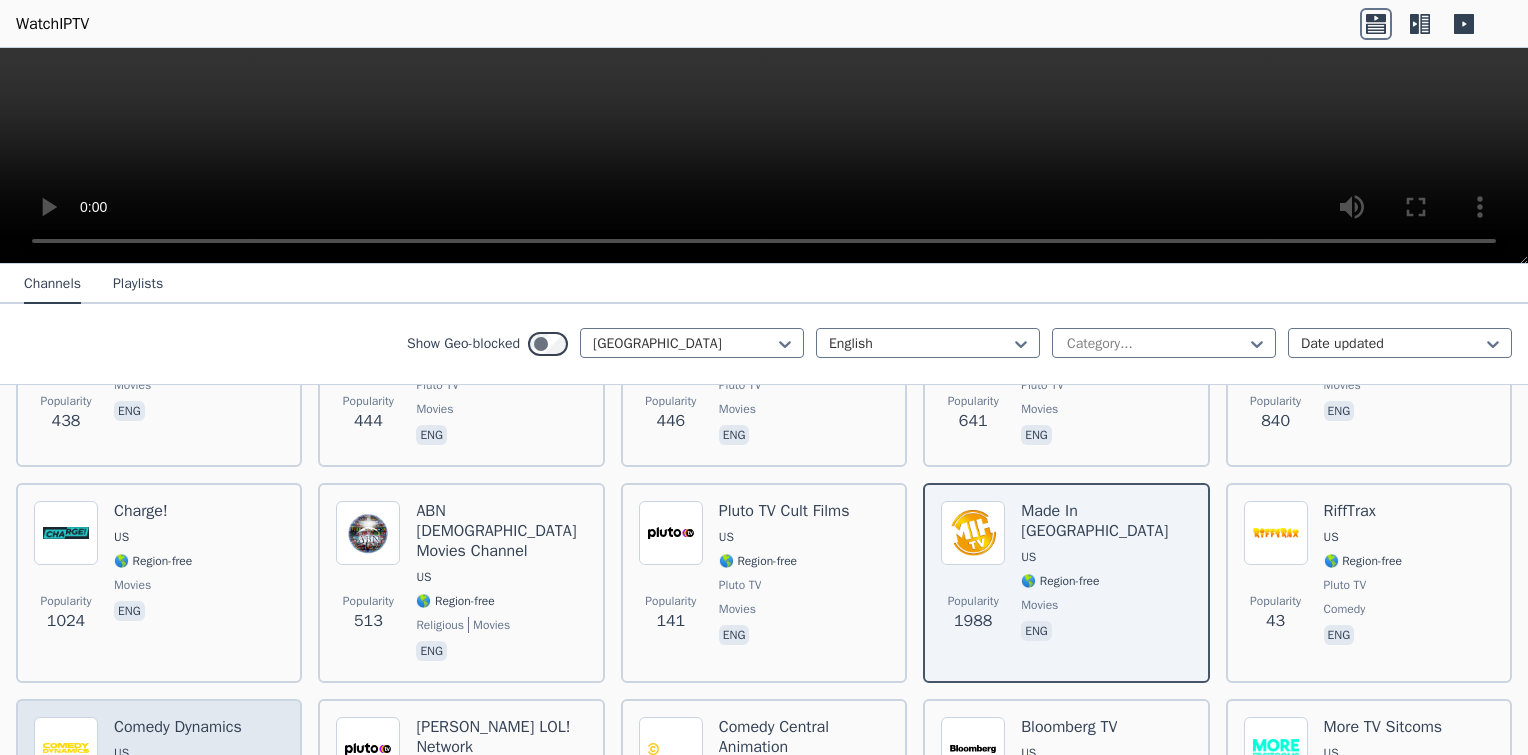 click on "US" at bounding box center (178, 753) 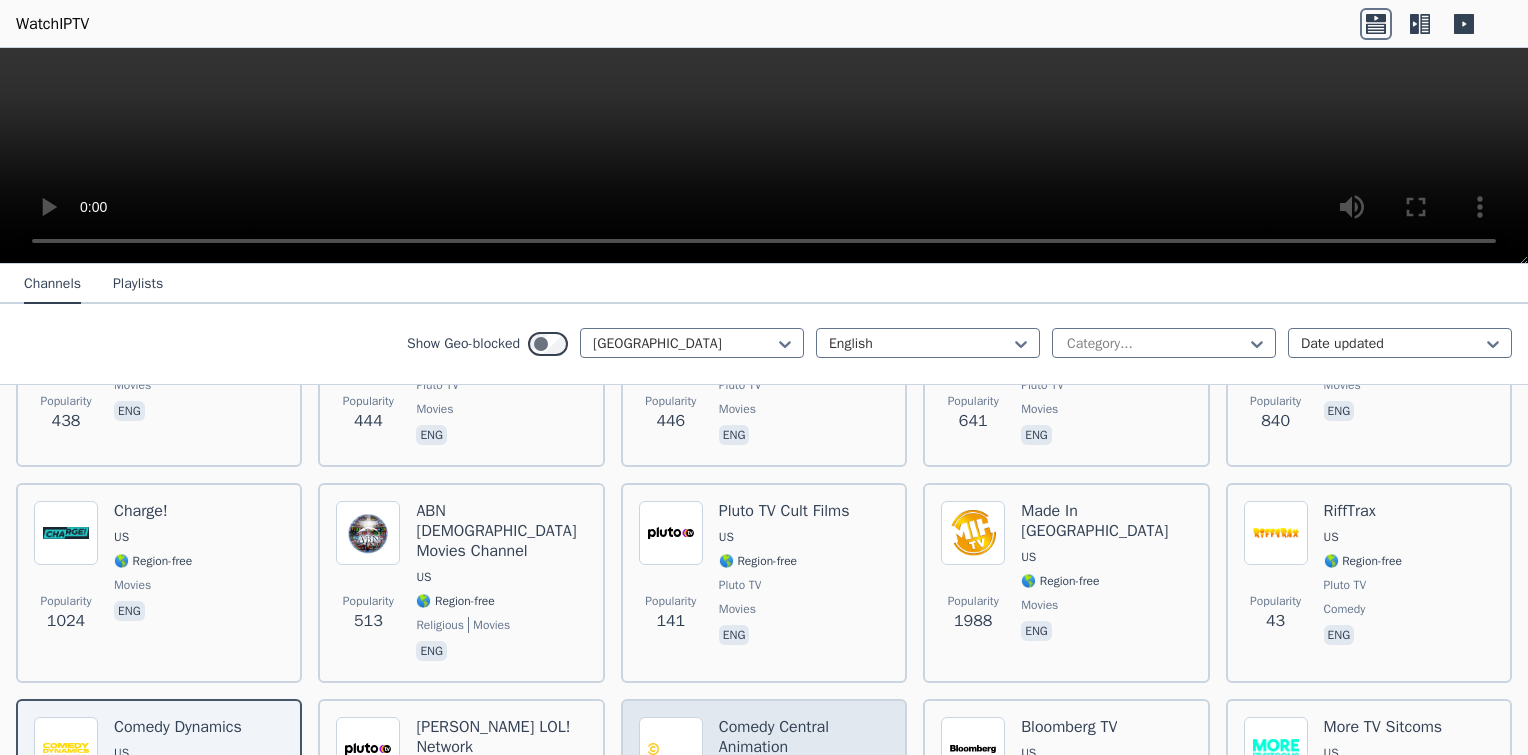 click on "Comedy Central Animation" at bounding box center [804, 737] 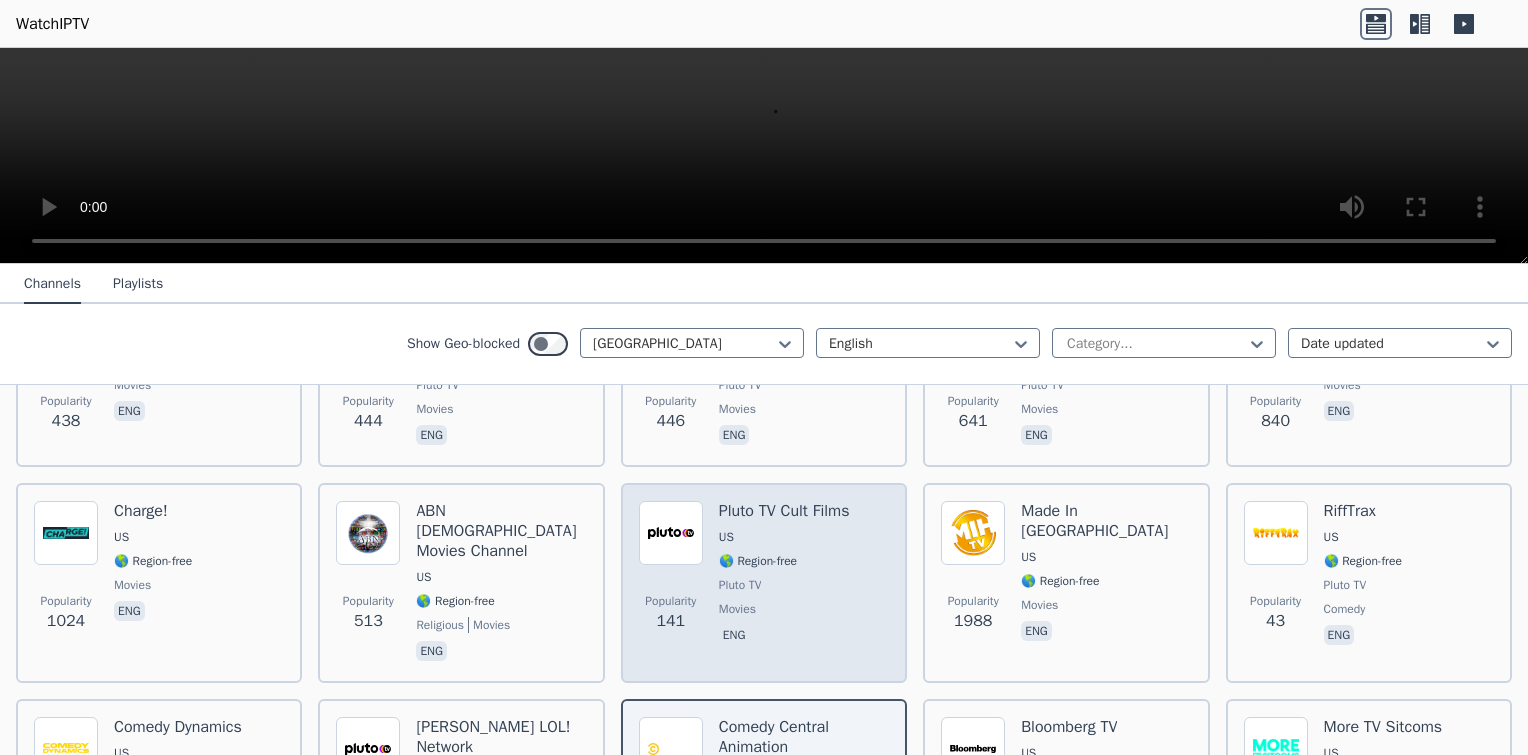 scroll, scrollTop: 1666, scrollLeft: 0, axis: vertical 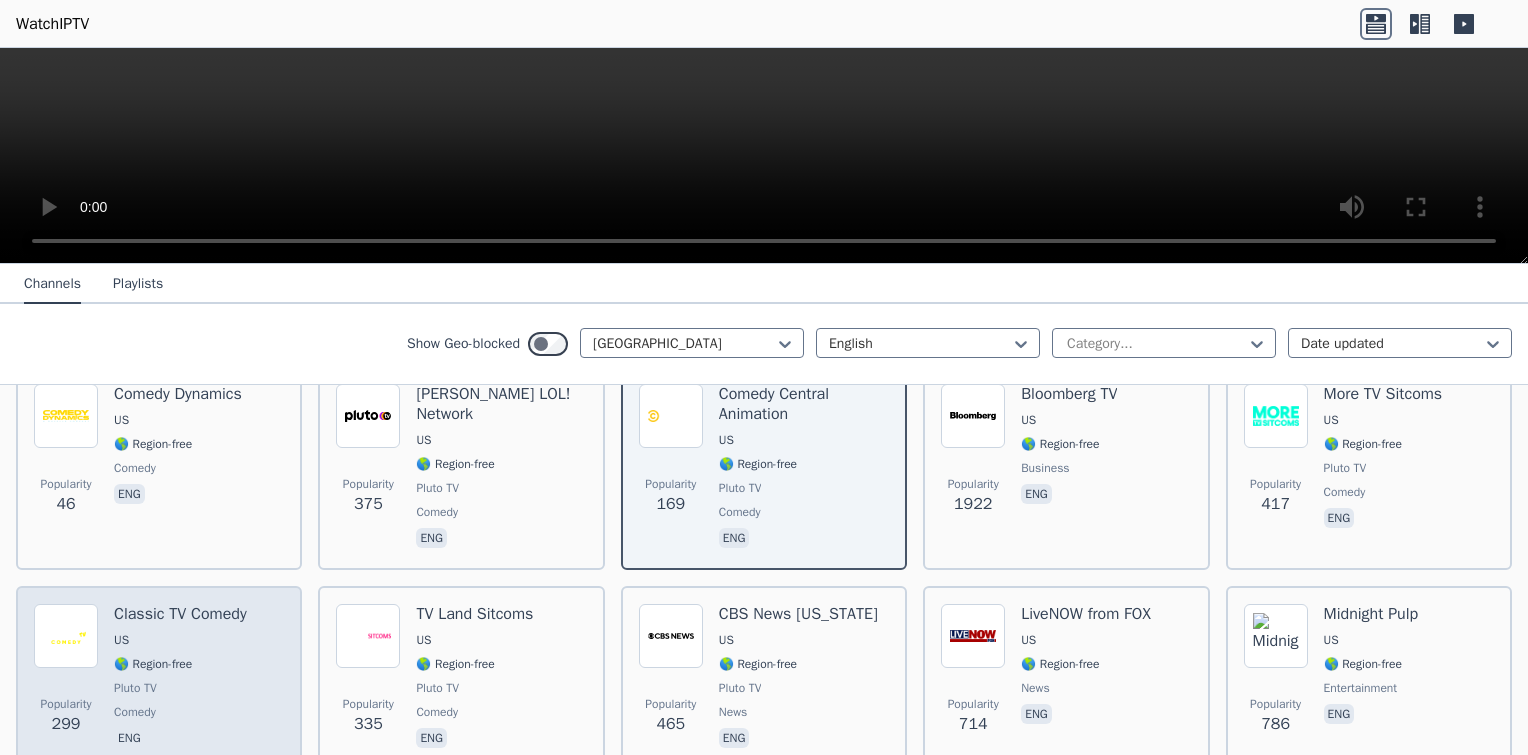 click on "🌎 Region-free" at bounding box center (153, 664) 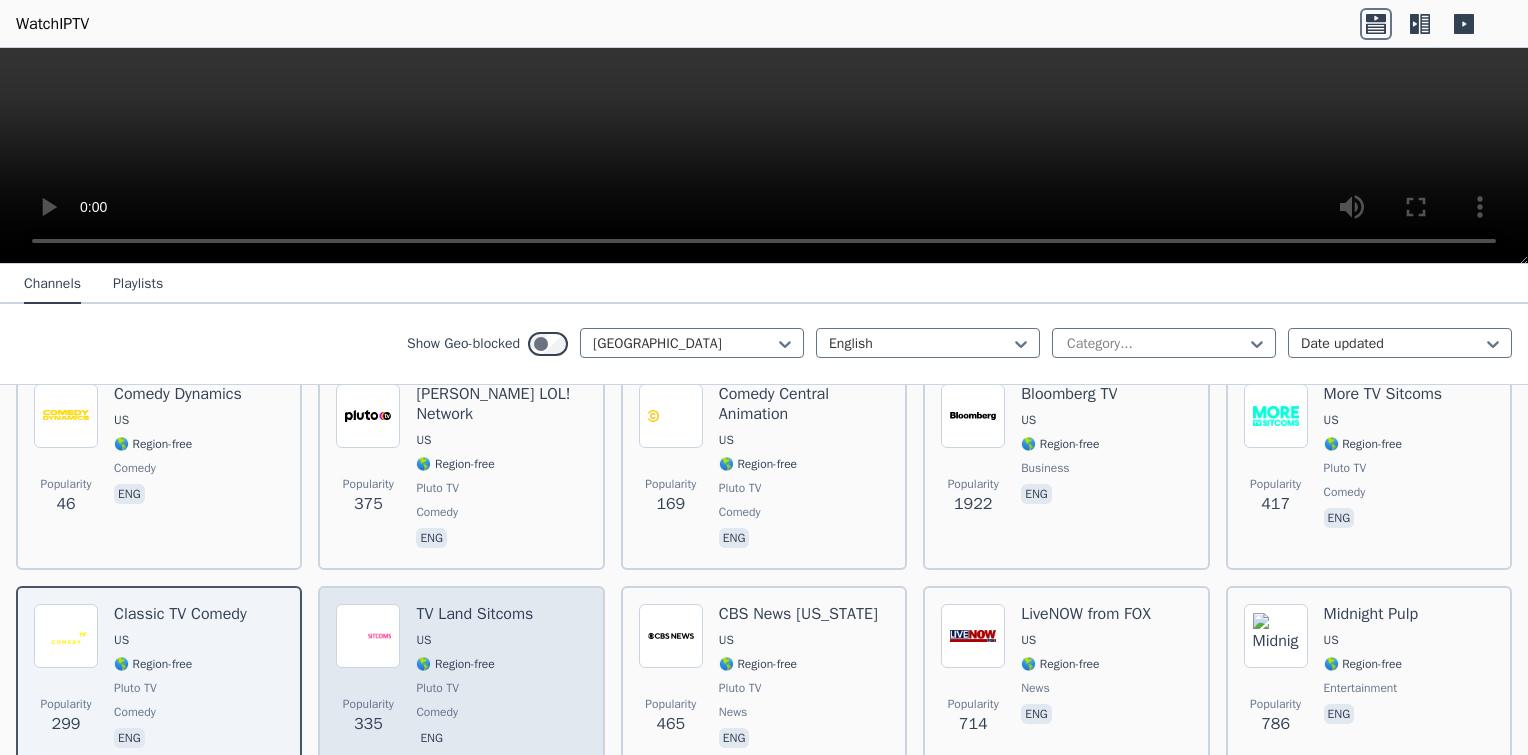 click on "Popularity 335 TV Land Sitcoms US 🌎 Region-free Pluto TV comedy eng" at bounding box center [461, 678] 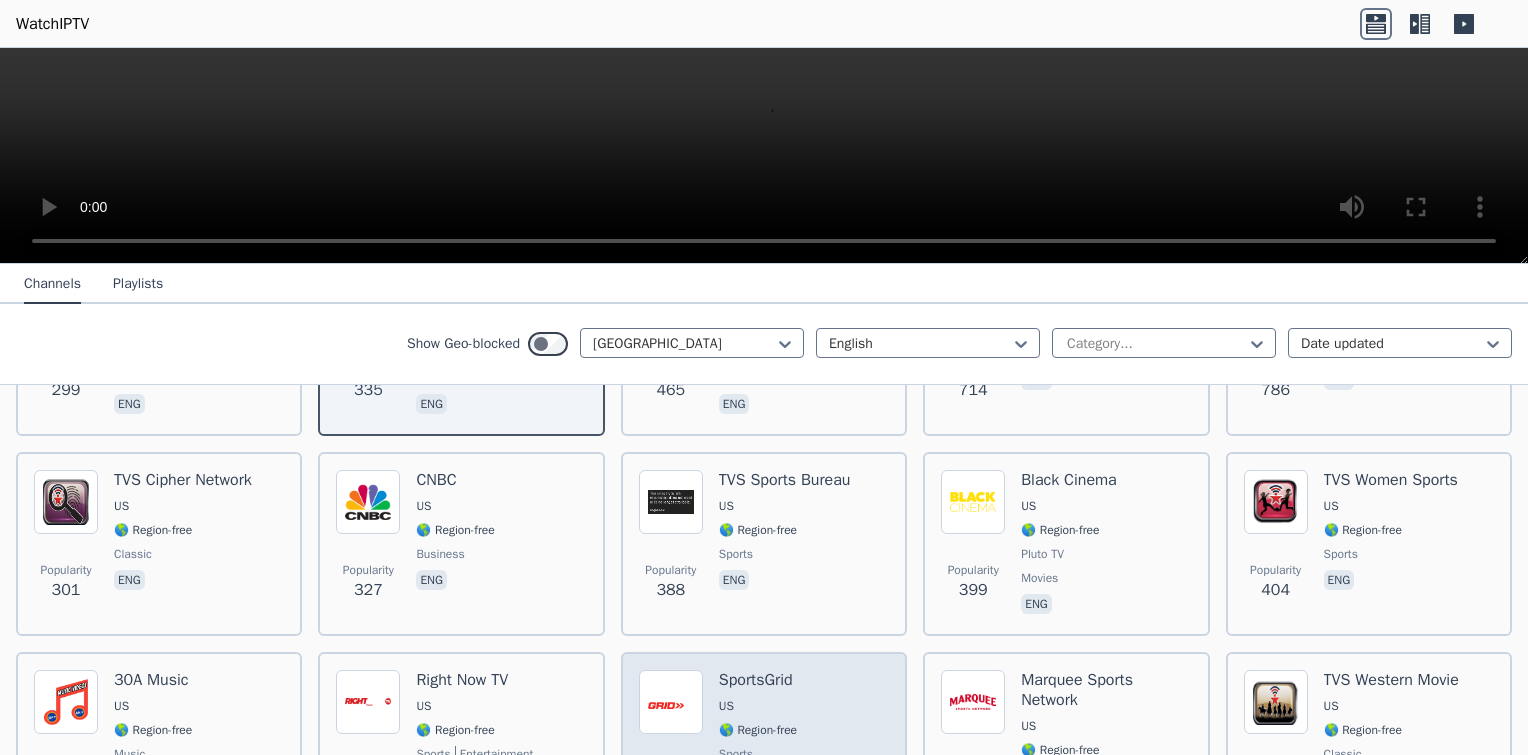 scroll, scrollTop: 2333, scrollLeft: 0, axis: vertical 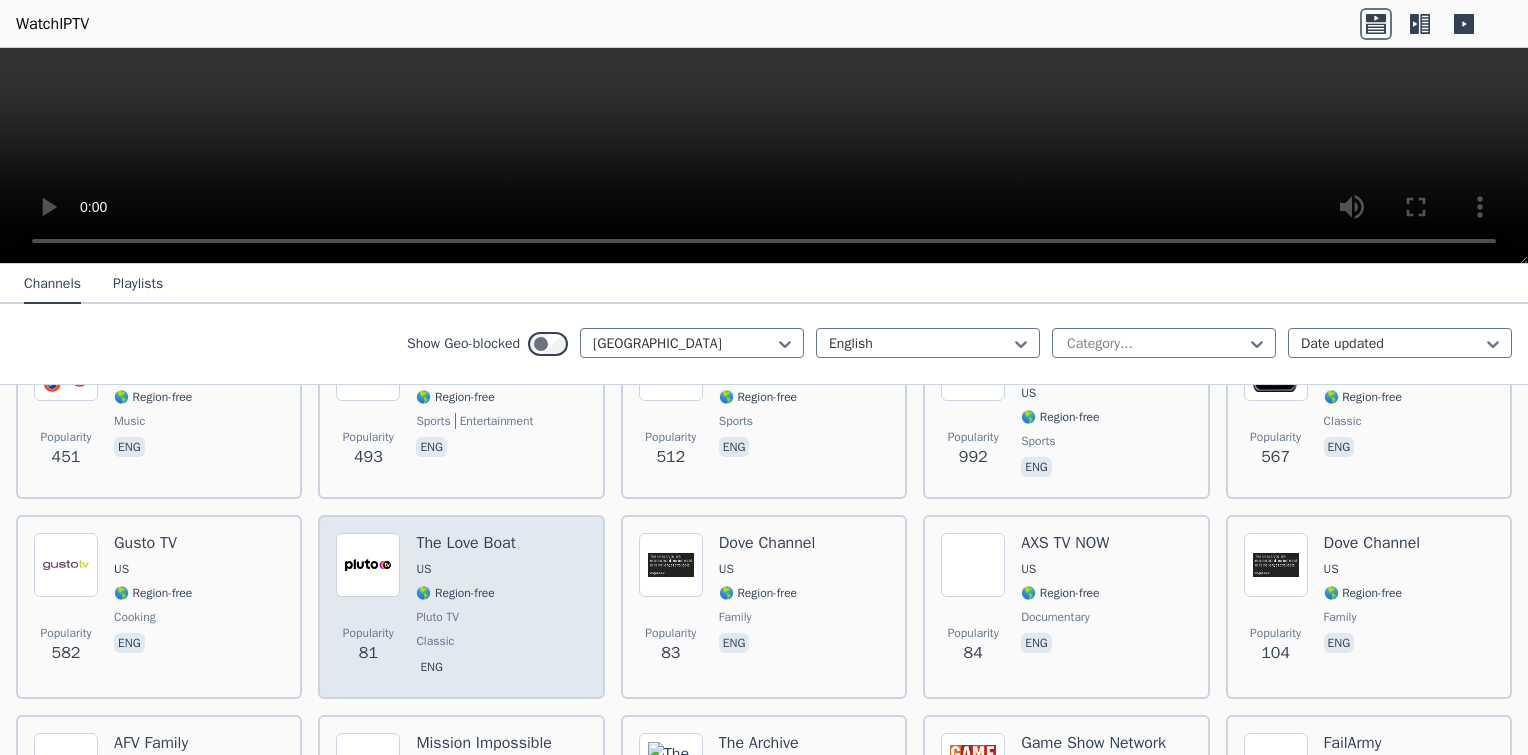 click on "eng" at bounding box center (431, 667) 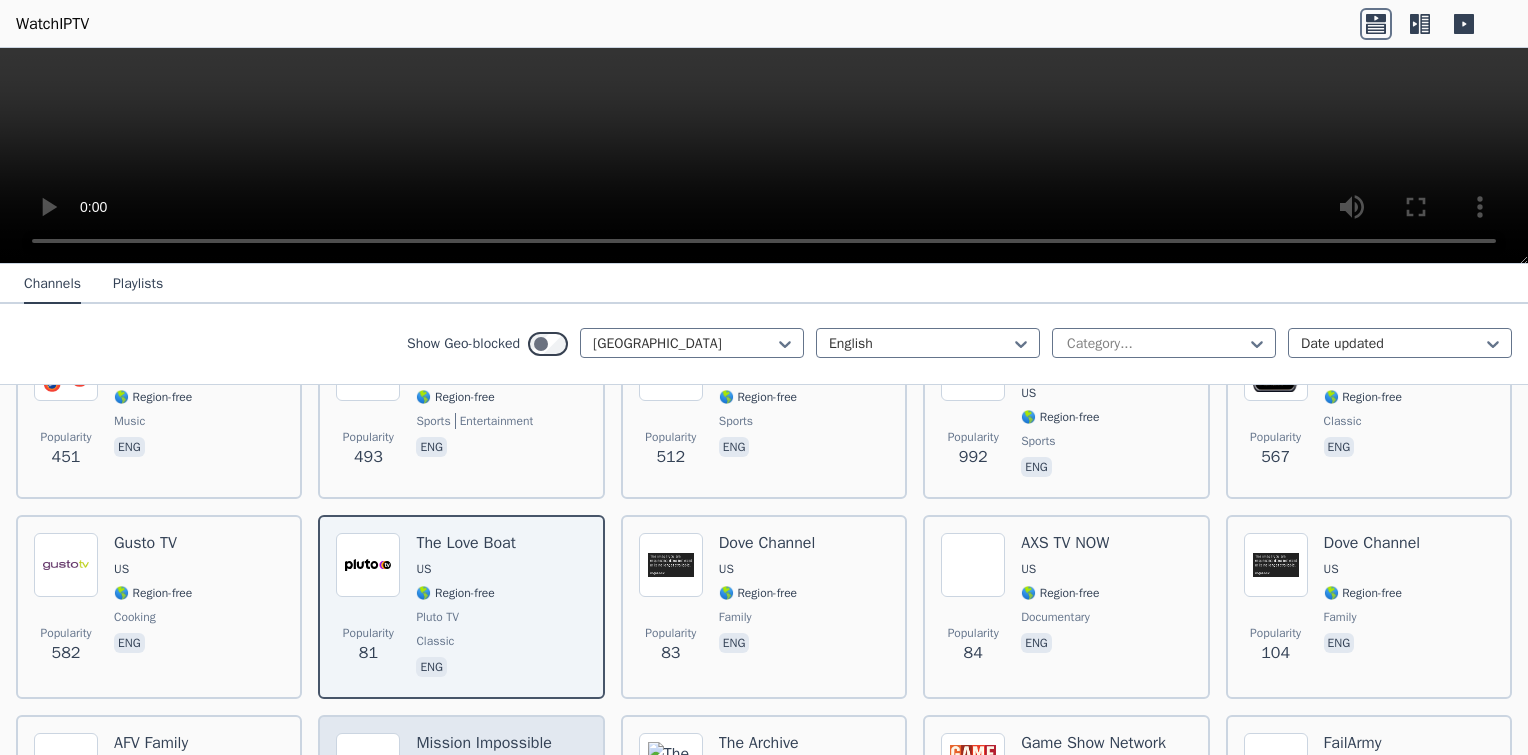 click on "Mission Impossible US 🌎 Region-free Pluto TV series eng" at bounding box center [483, 807] 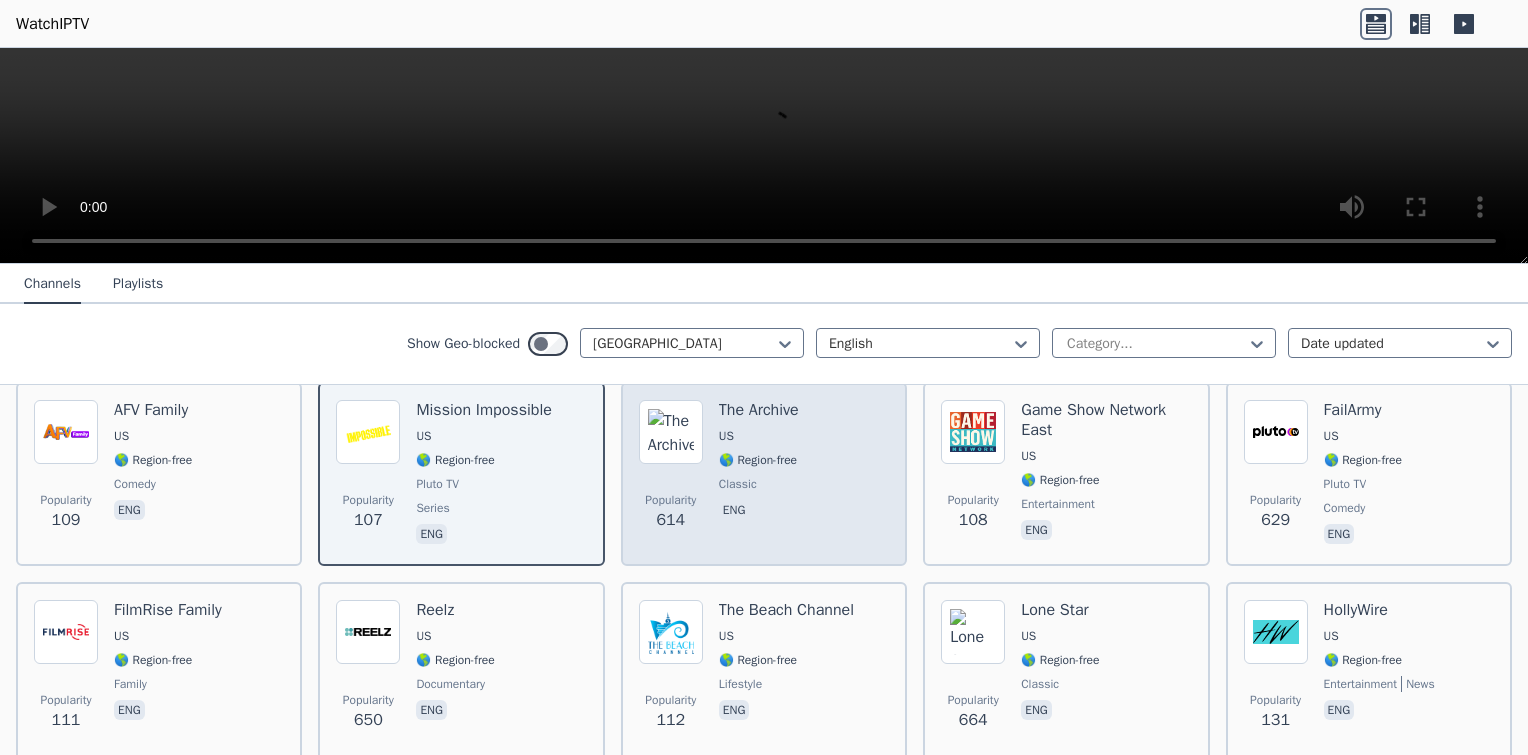scroll, scrollTop: 3000, scrollLeft: 0, axis: vertical 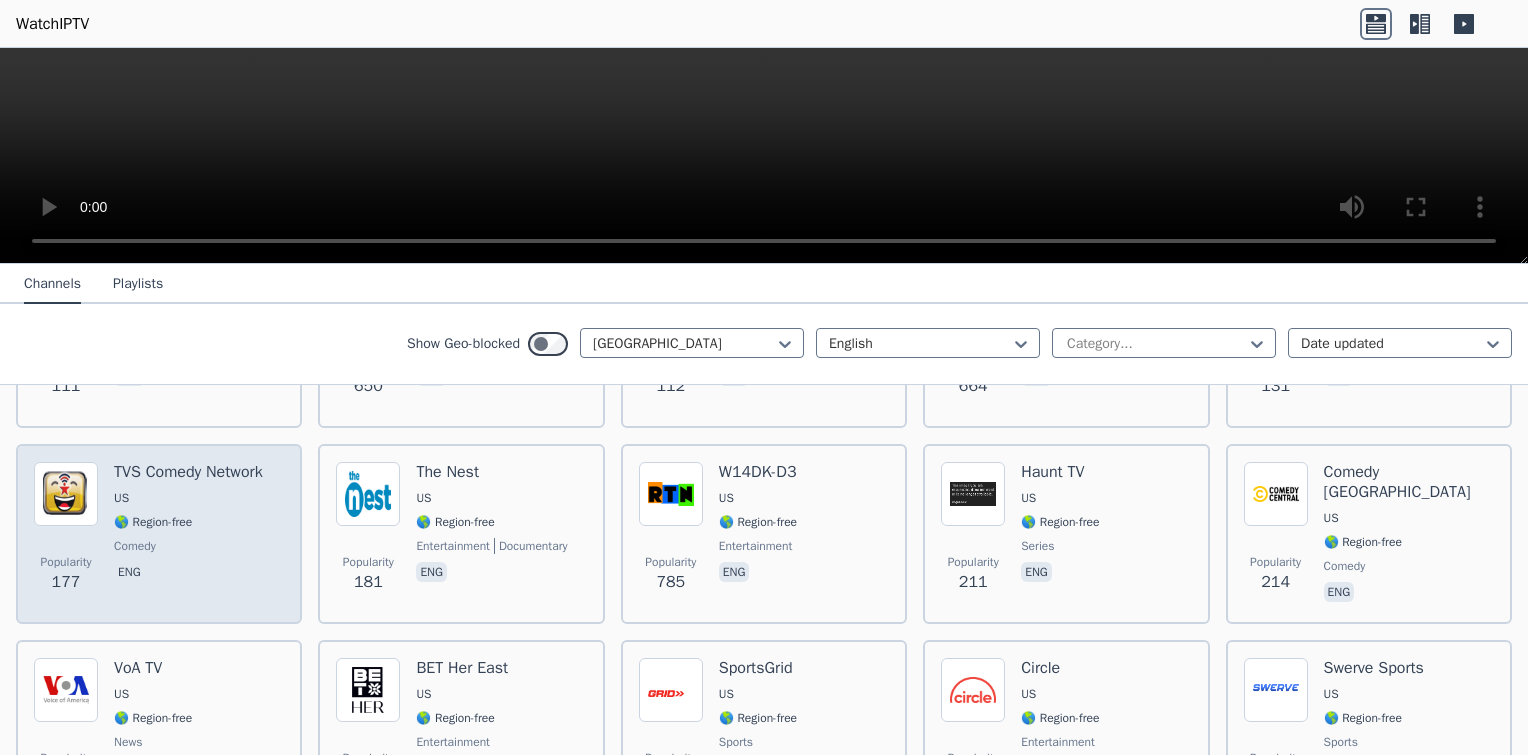 click on "comedy" at bounding box center (188, 546) 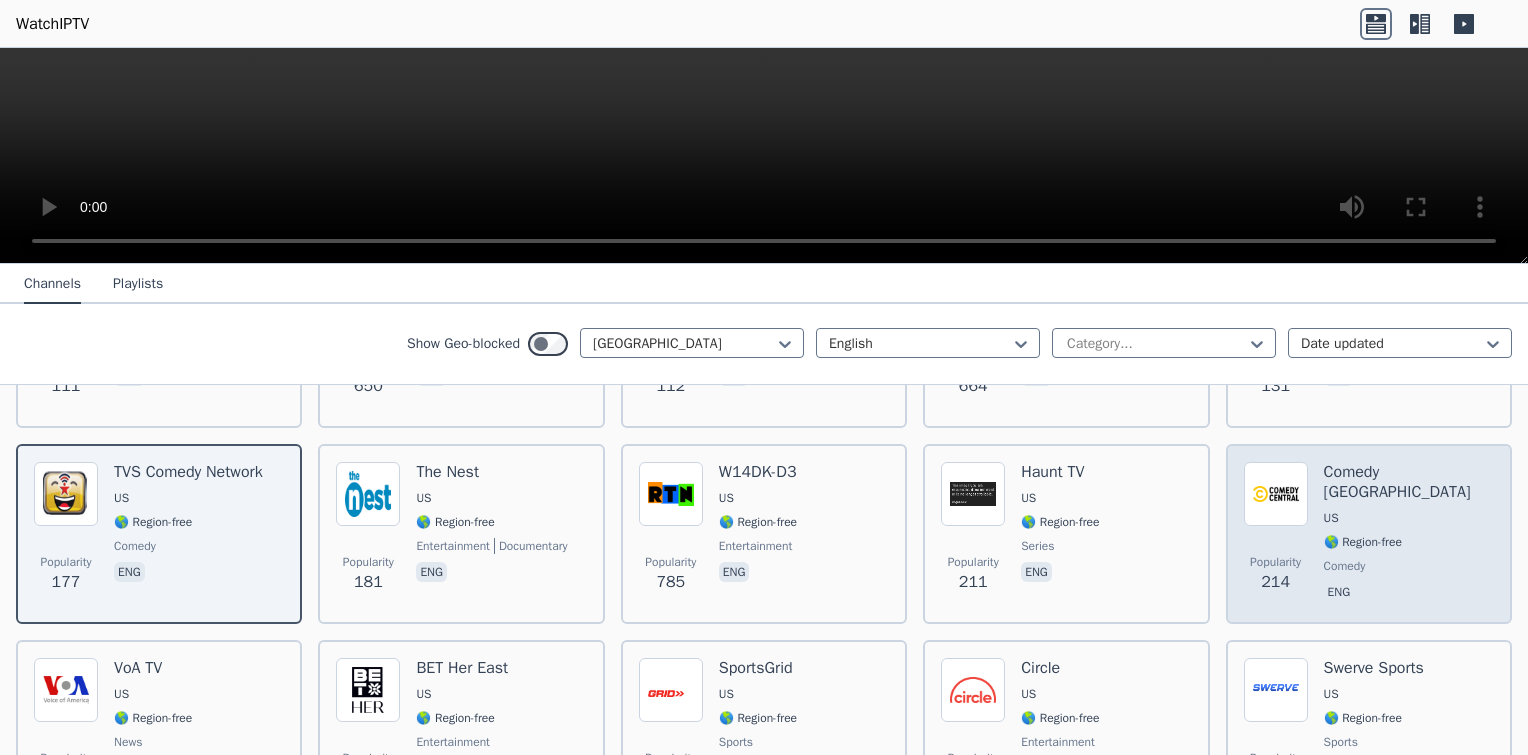 click on "Popularity 214 Comedy [GEOGRAPHIC_DATA] 🌎 Region-free comedy eng" at bounding box center (1369, 534) 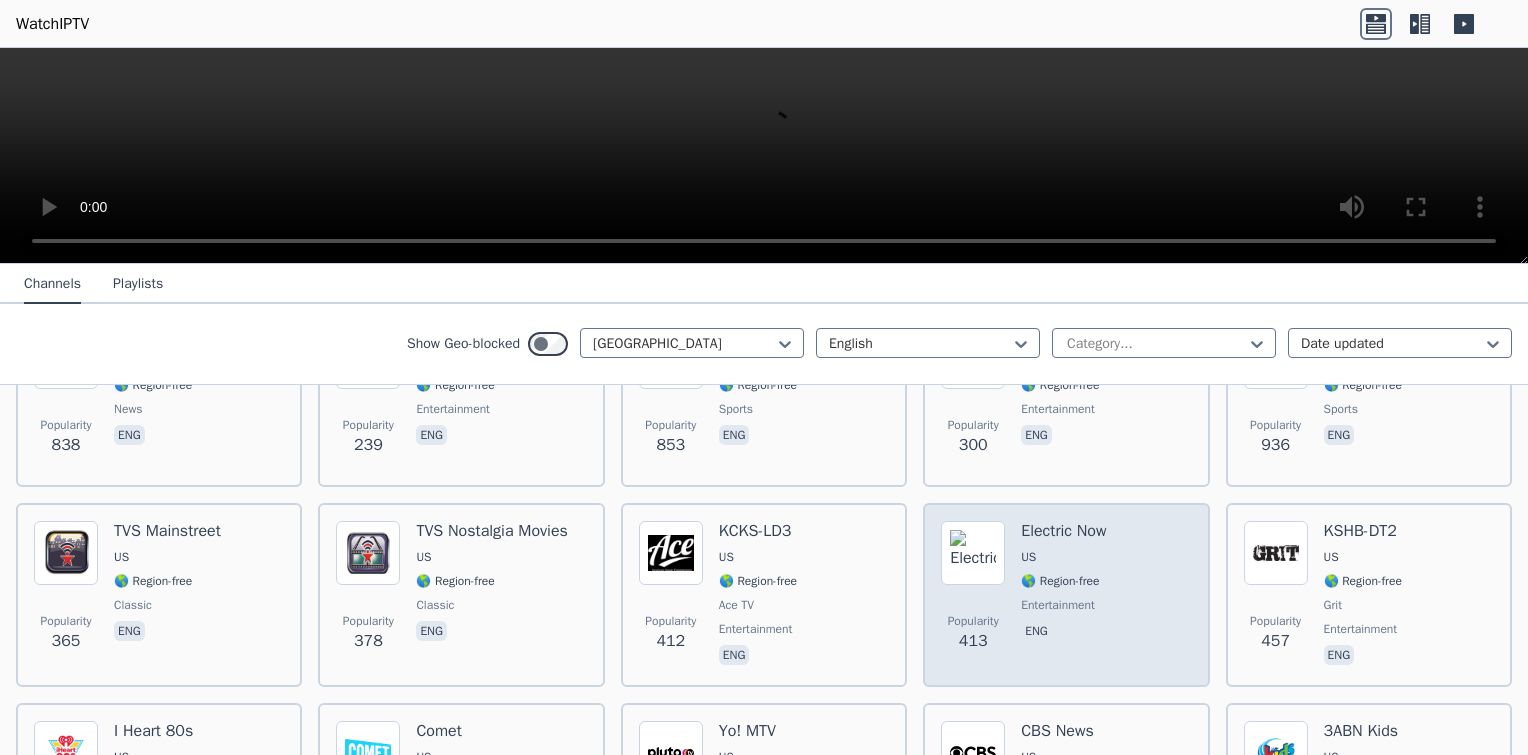 scroll, scrollTop: 3666, scrollLeft: 0, axis: vertical 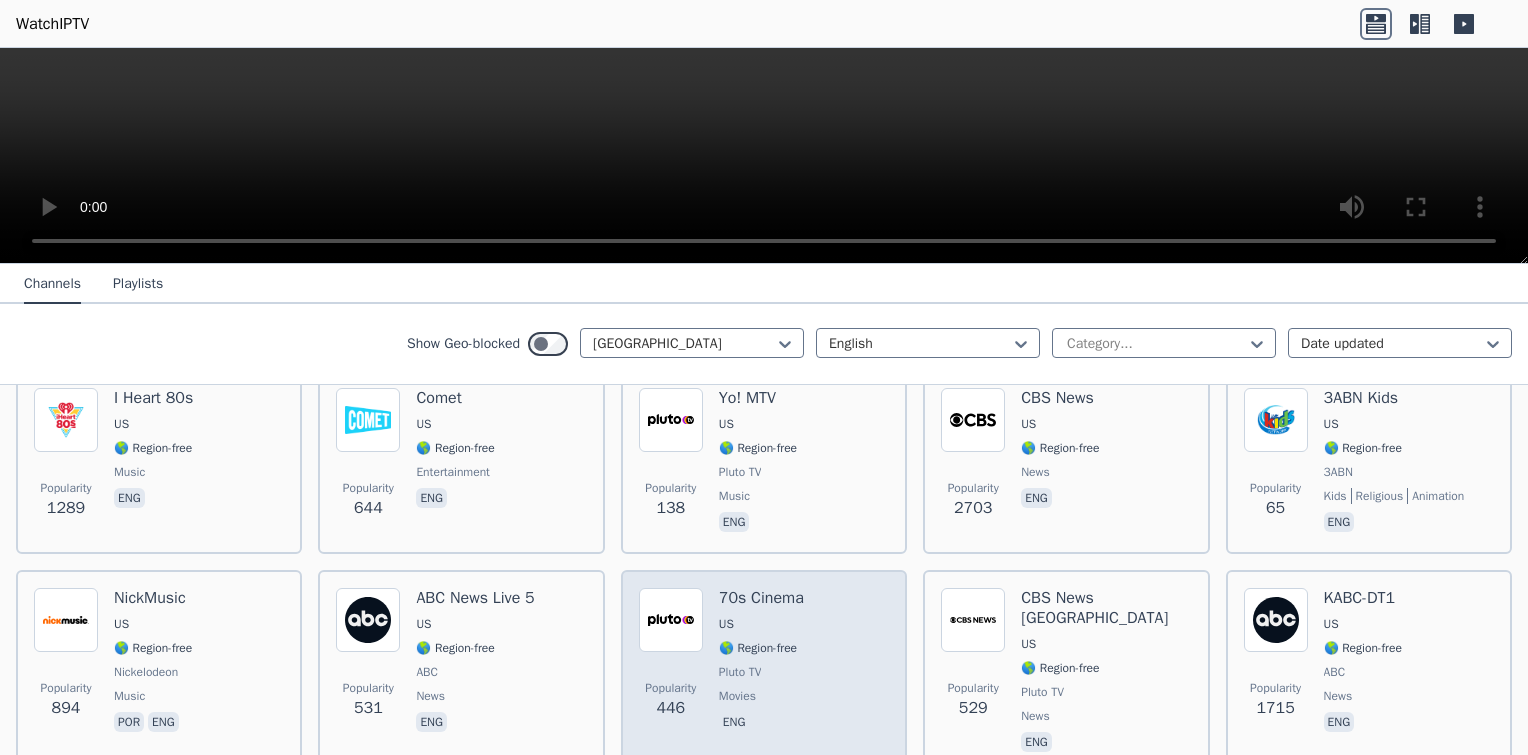 click on "🌎 Region-free" at bounding box center [758, 648] 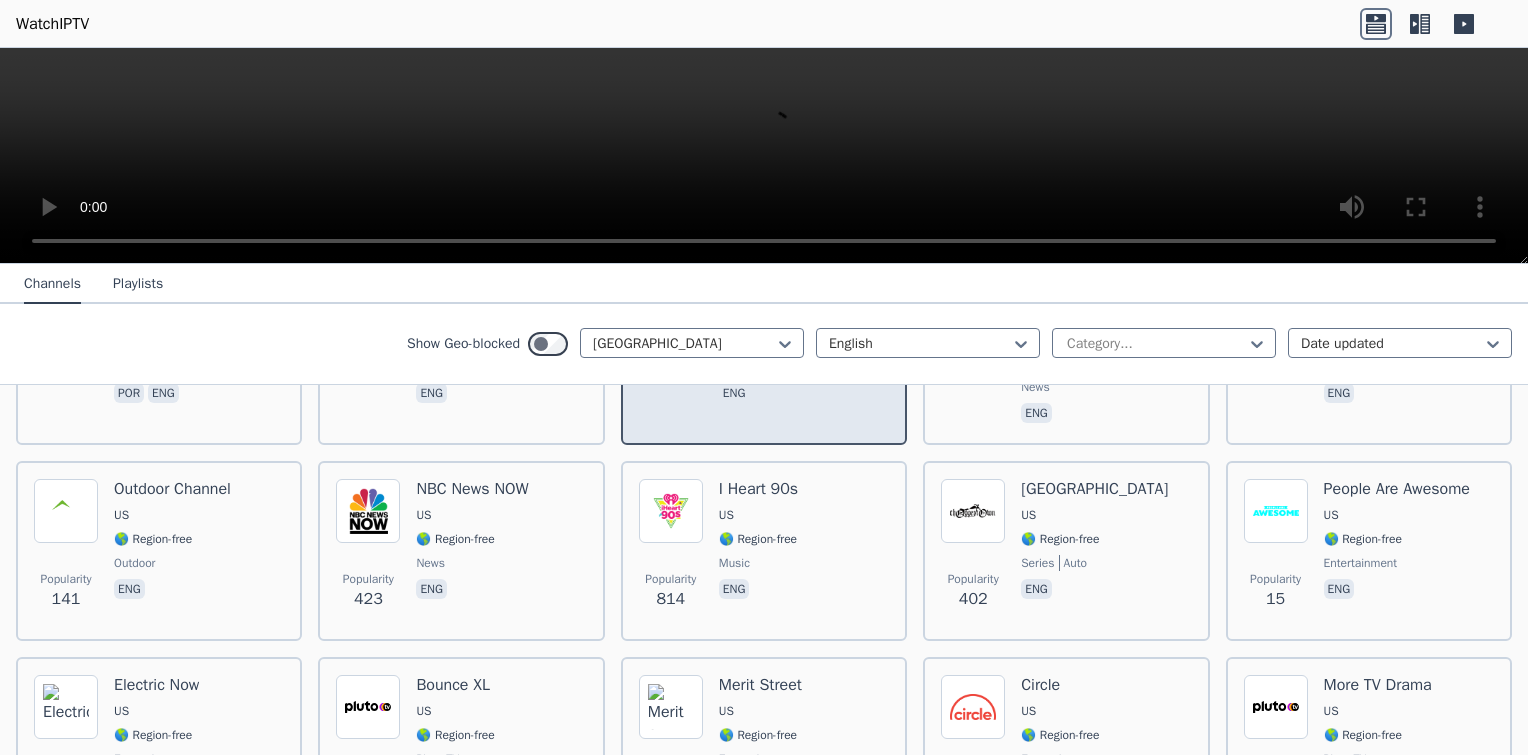 scroll, scrollTop: 4000, scrollLeft: 0, axis: vertical 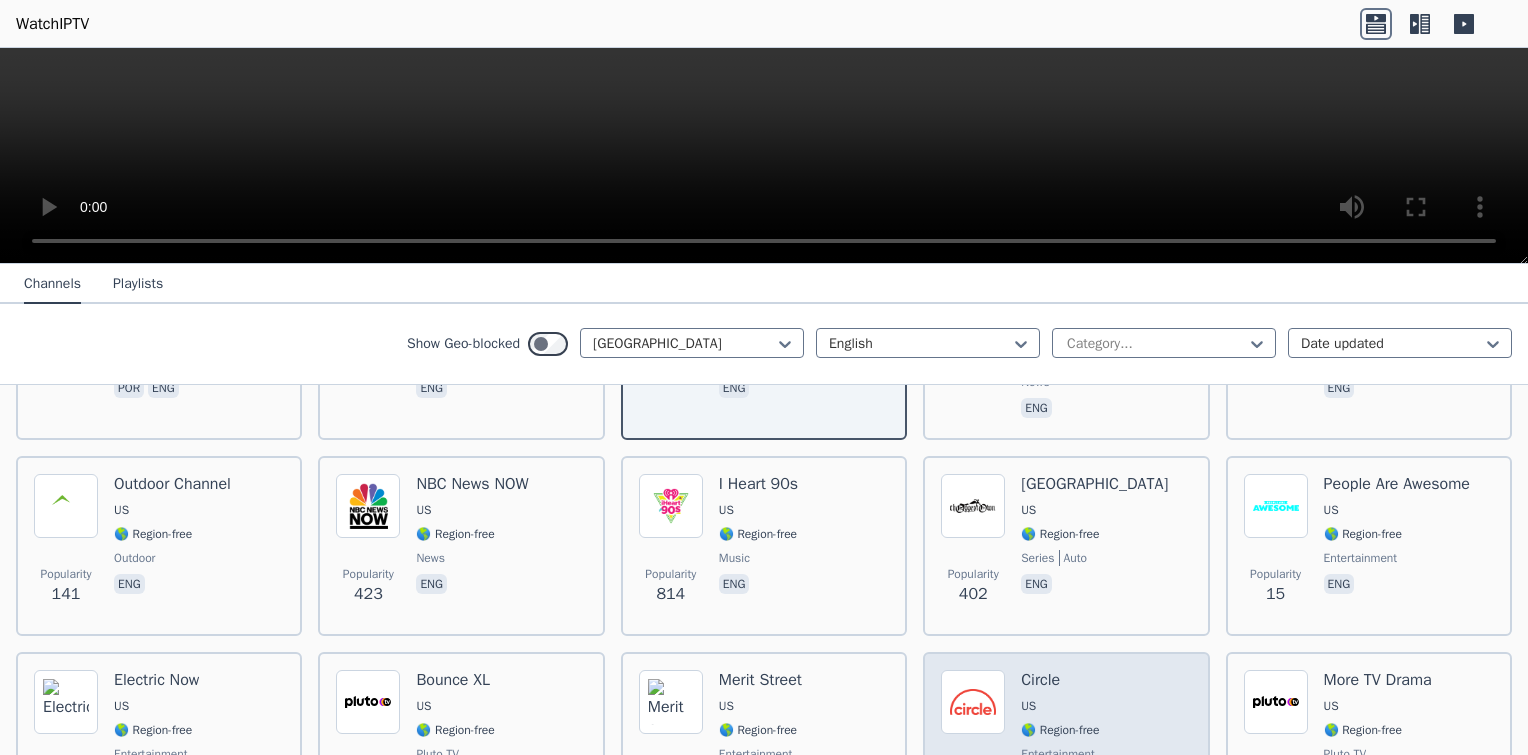 click on "🌎 Region-free" at bounding box center (1060, 730) 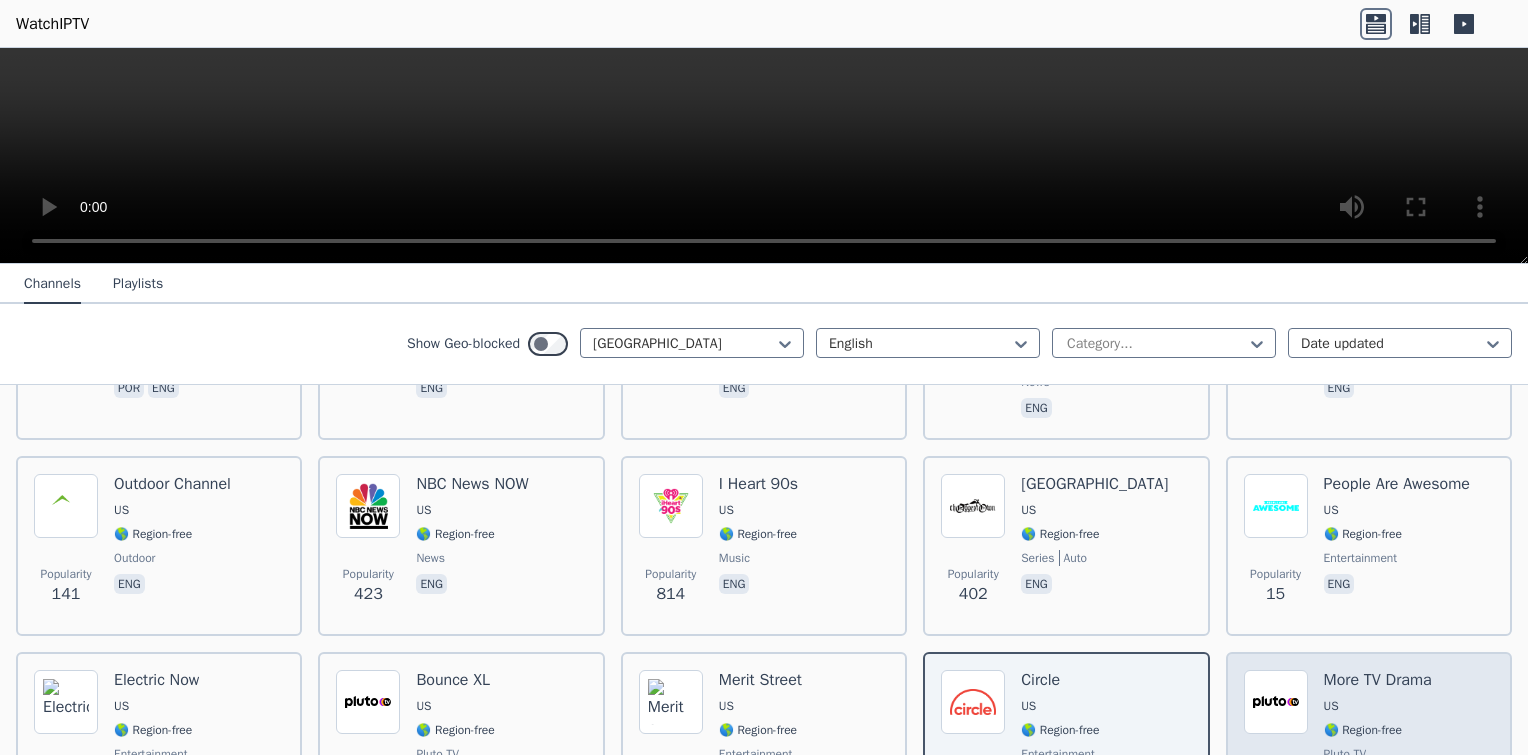 click on "US" at bounding box center [1378, 706] 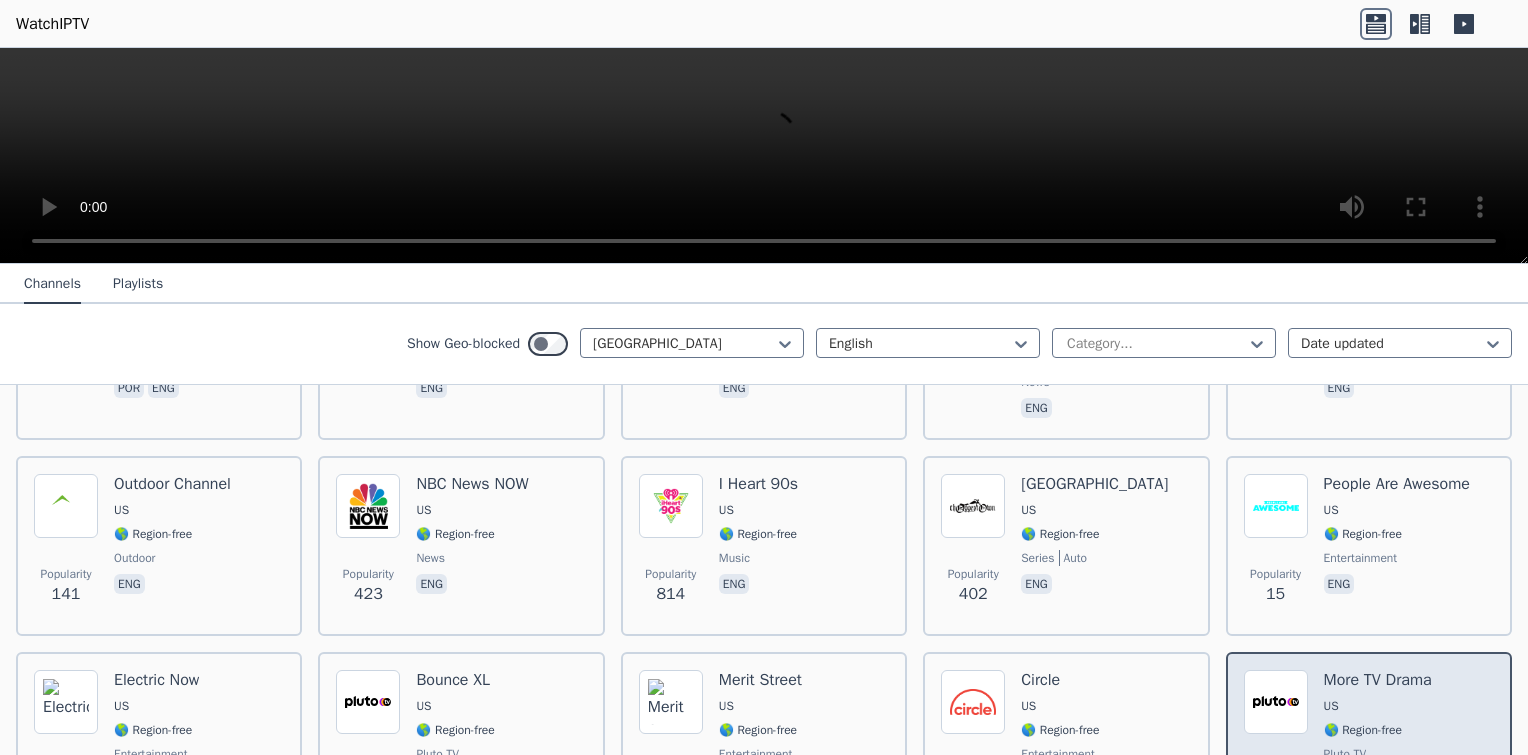 scroll, scrollTop: 4333, scrollLeft: 0, axis: vertical 